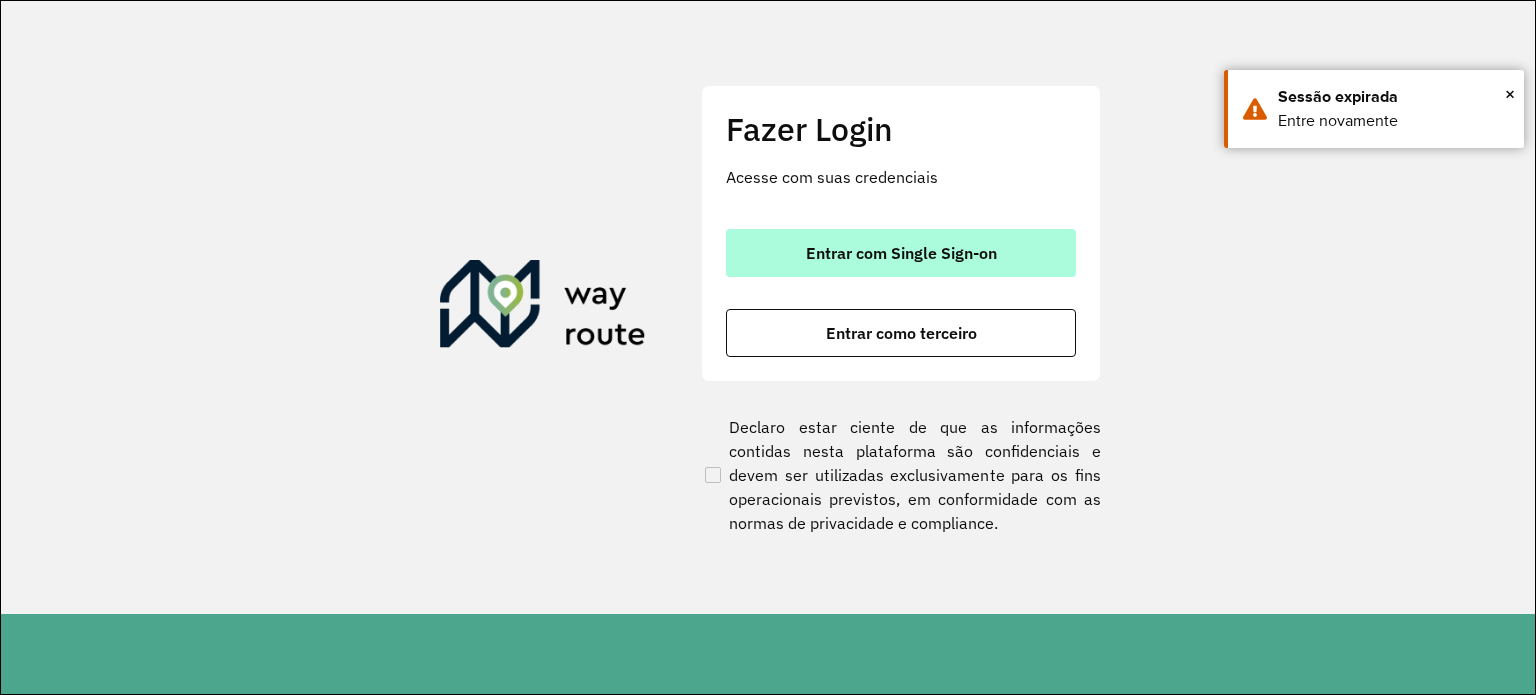 scroll, scrollTop: 0, scrollLeft: 0, axis: both 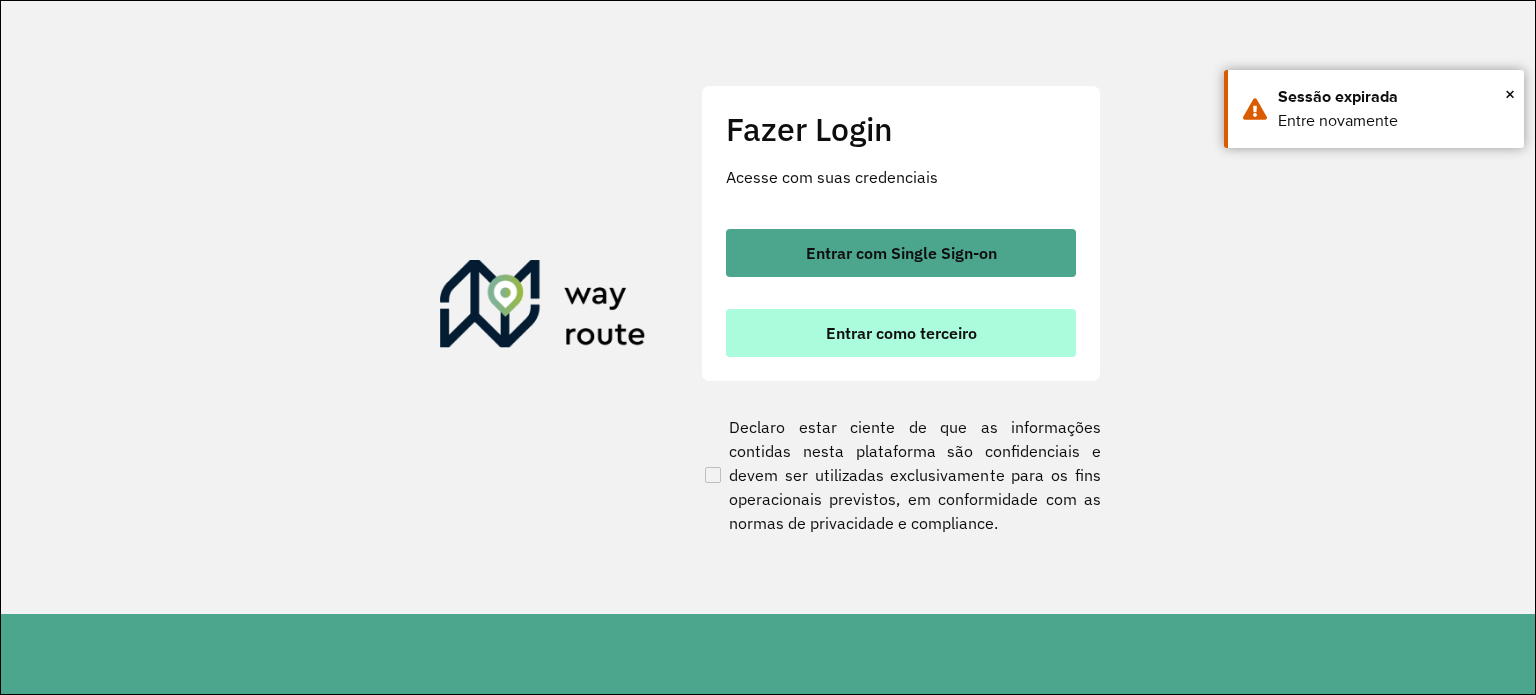 click on "Entrar como terceiro" at bounding box center (901, 333) 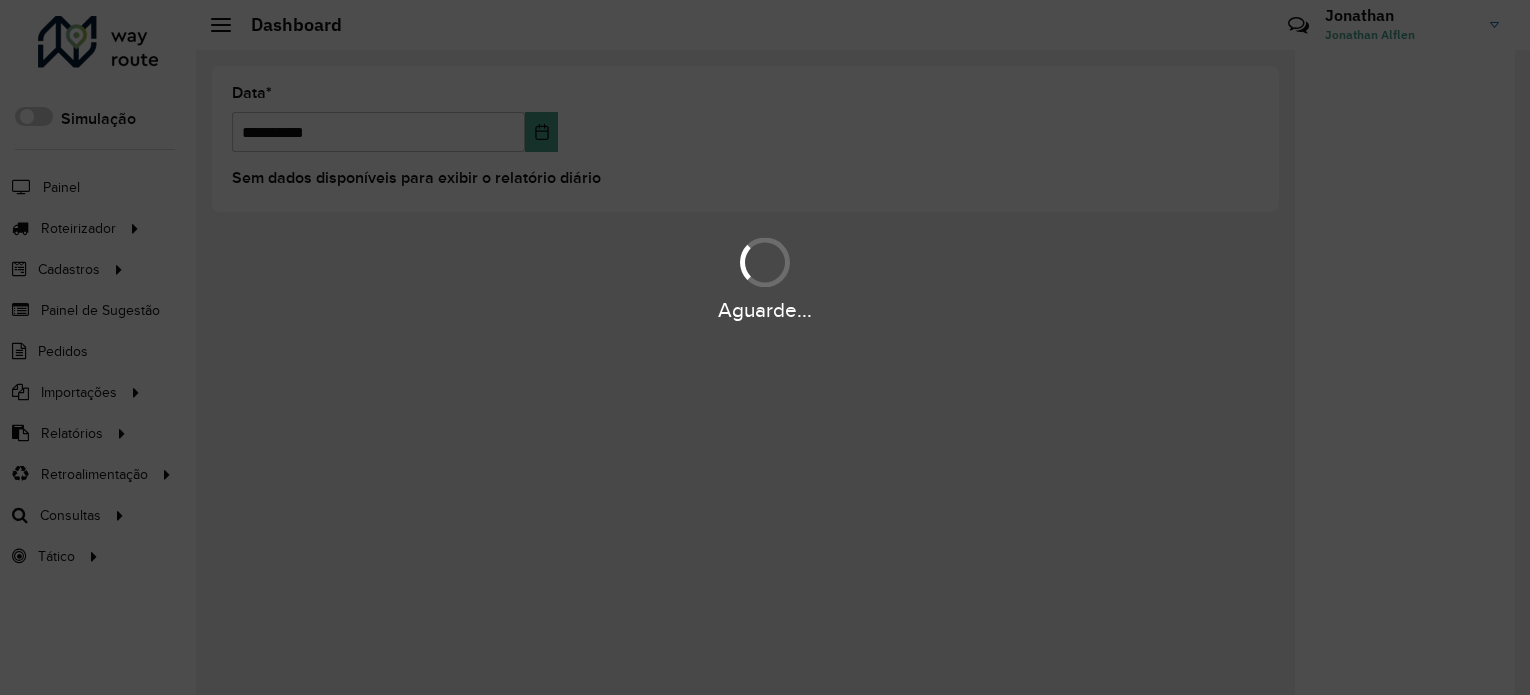 scroll, scrollTop: 0, scrollLeft: 0, axis: both 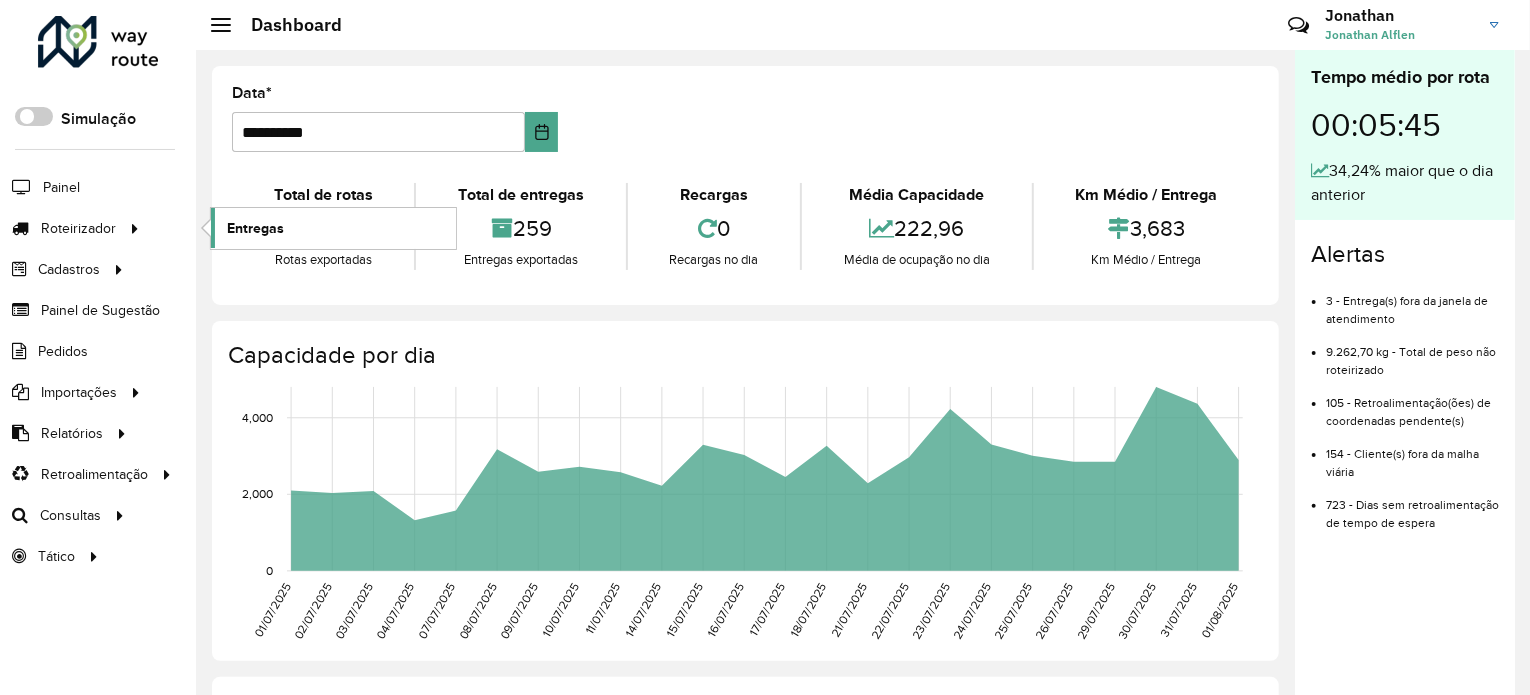 click on "Entregas" 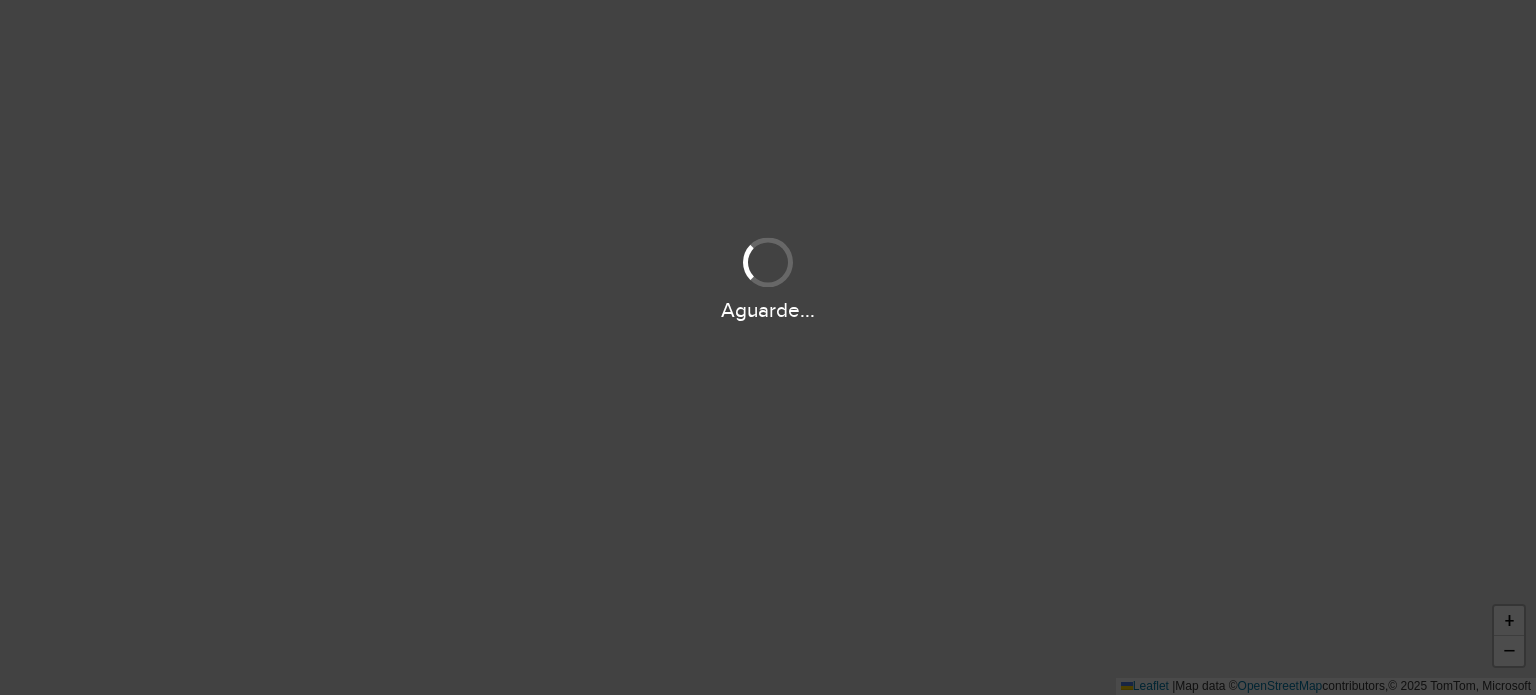 scroll, scrollTop: 0, scrollLeft: 0, axis: both 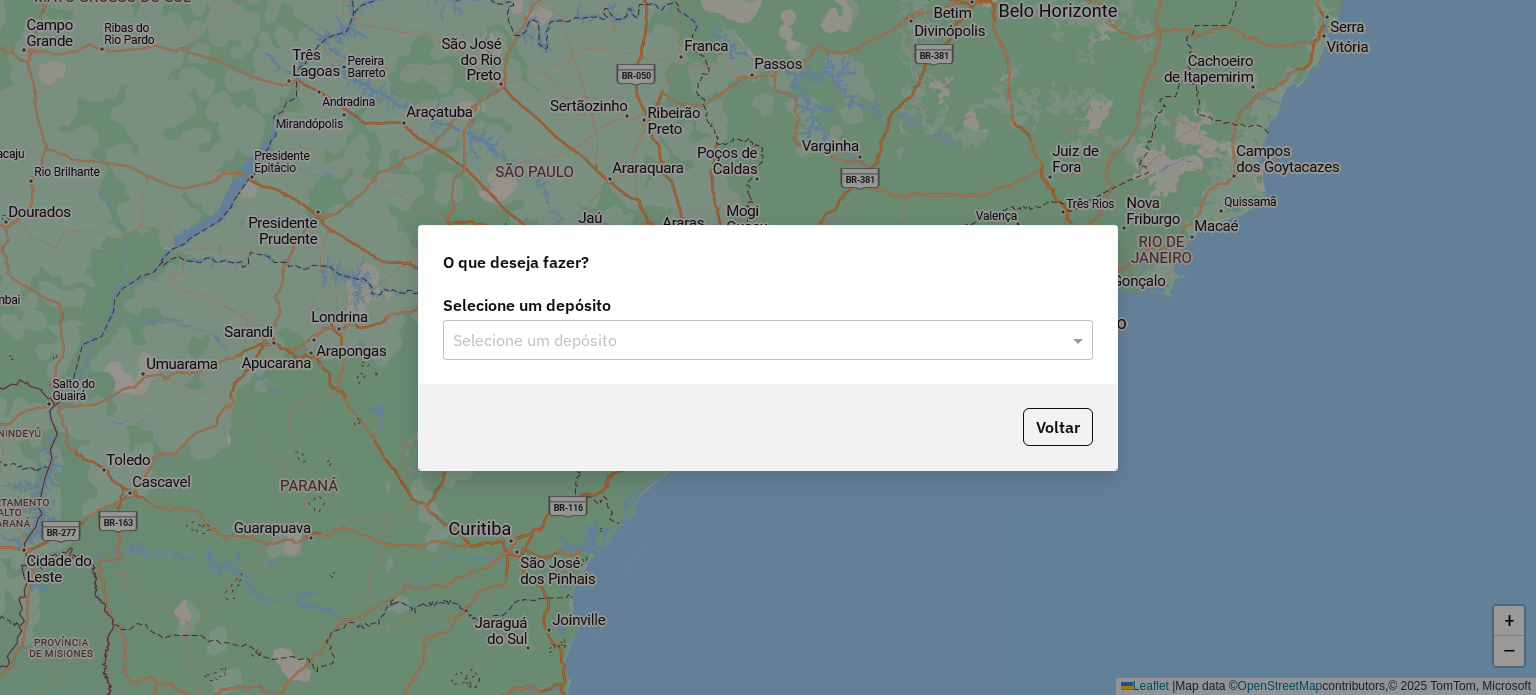click on "Selecione um depósito" 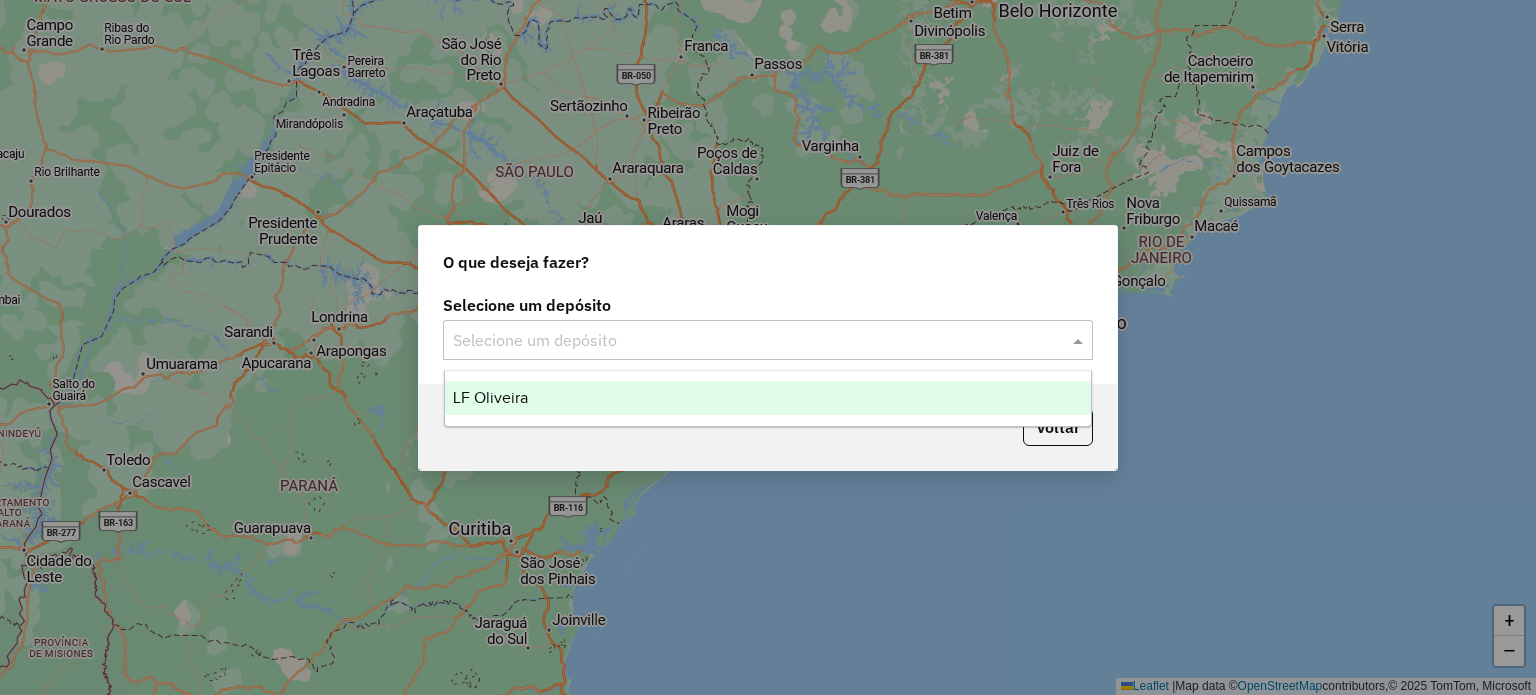 click on "LF Oliveira" at bounding box center (768, 398) 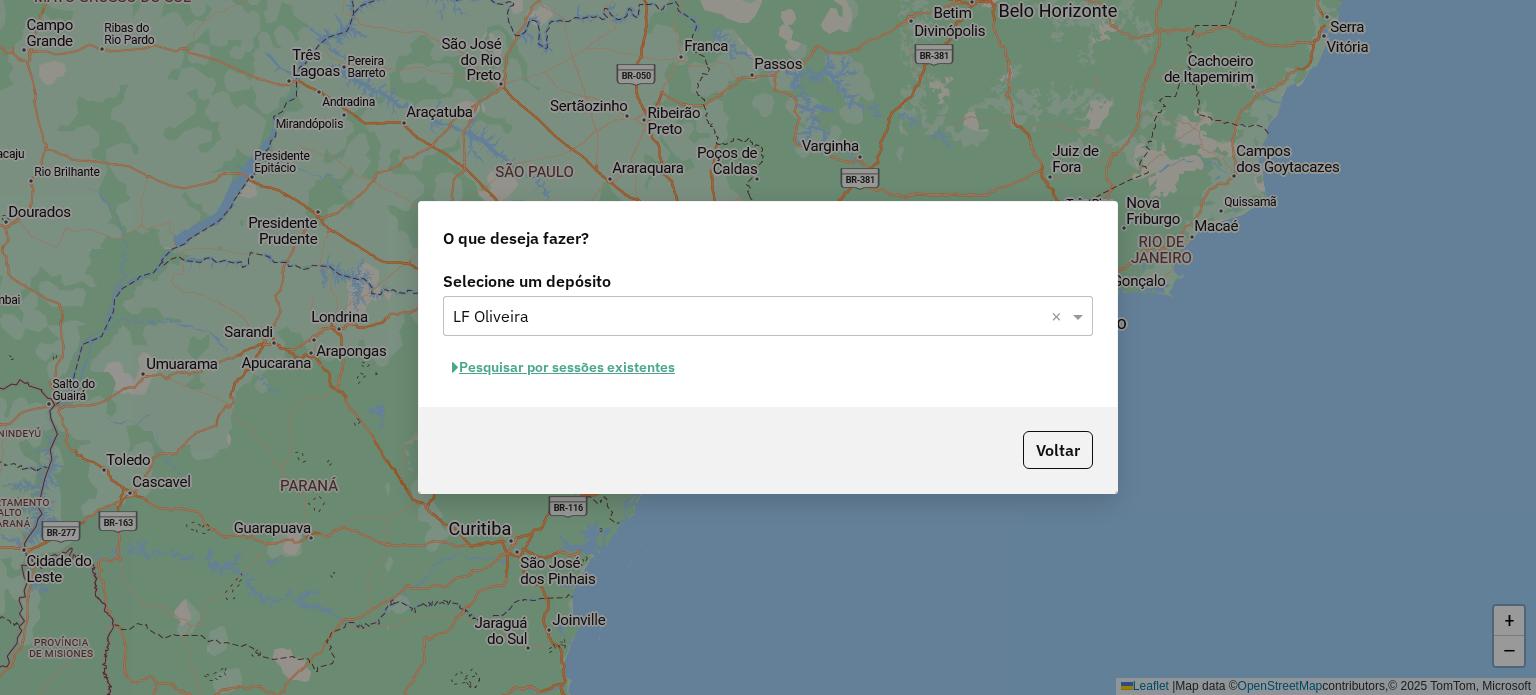 click on "Pesquisar por sessões existentes" 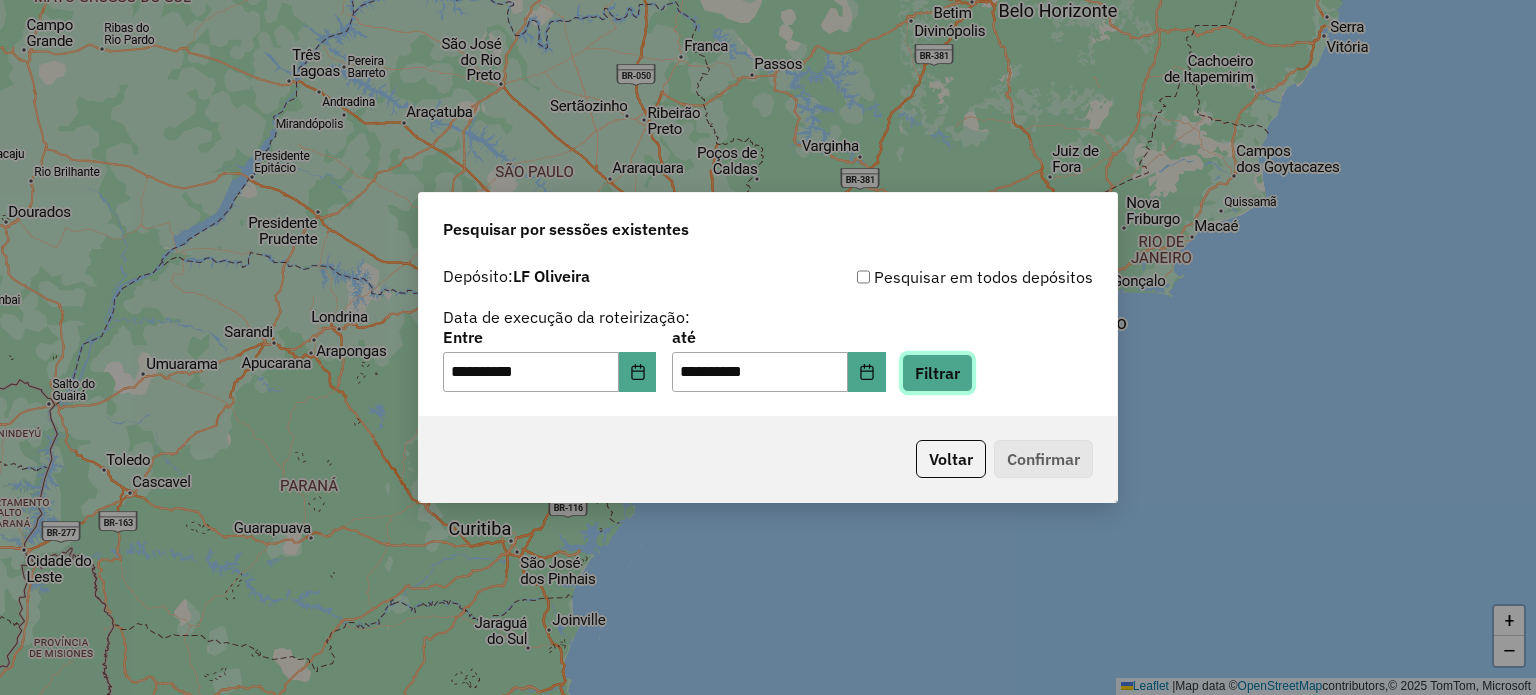 drag, startPoint x: 937, startPoint y: 376, endPoint x: 954, endPoint y: 386, distance: 19.723083 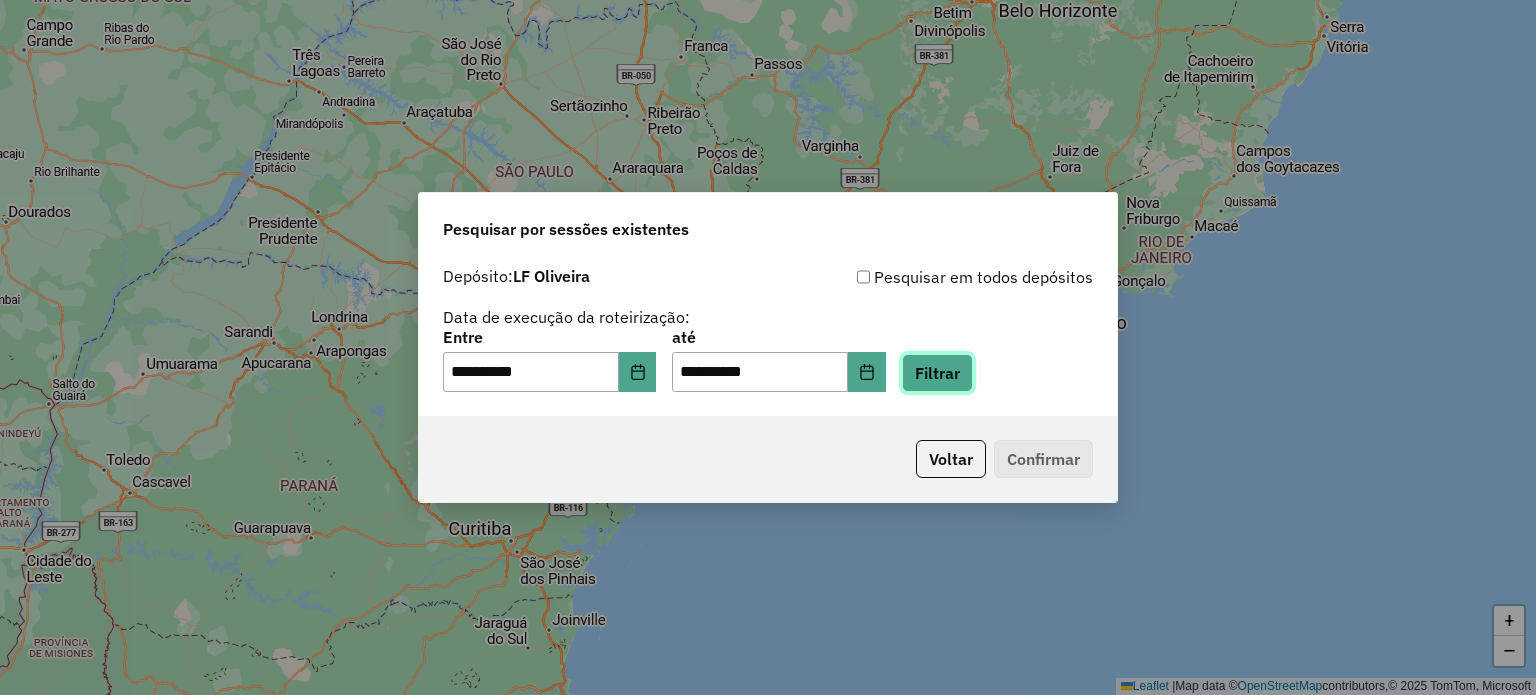 click on "Filtrar" 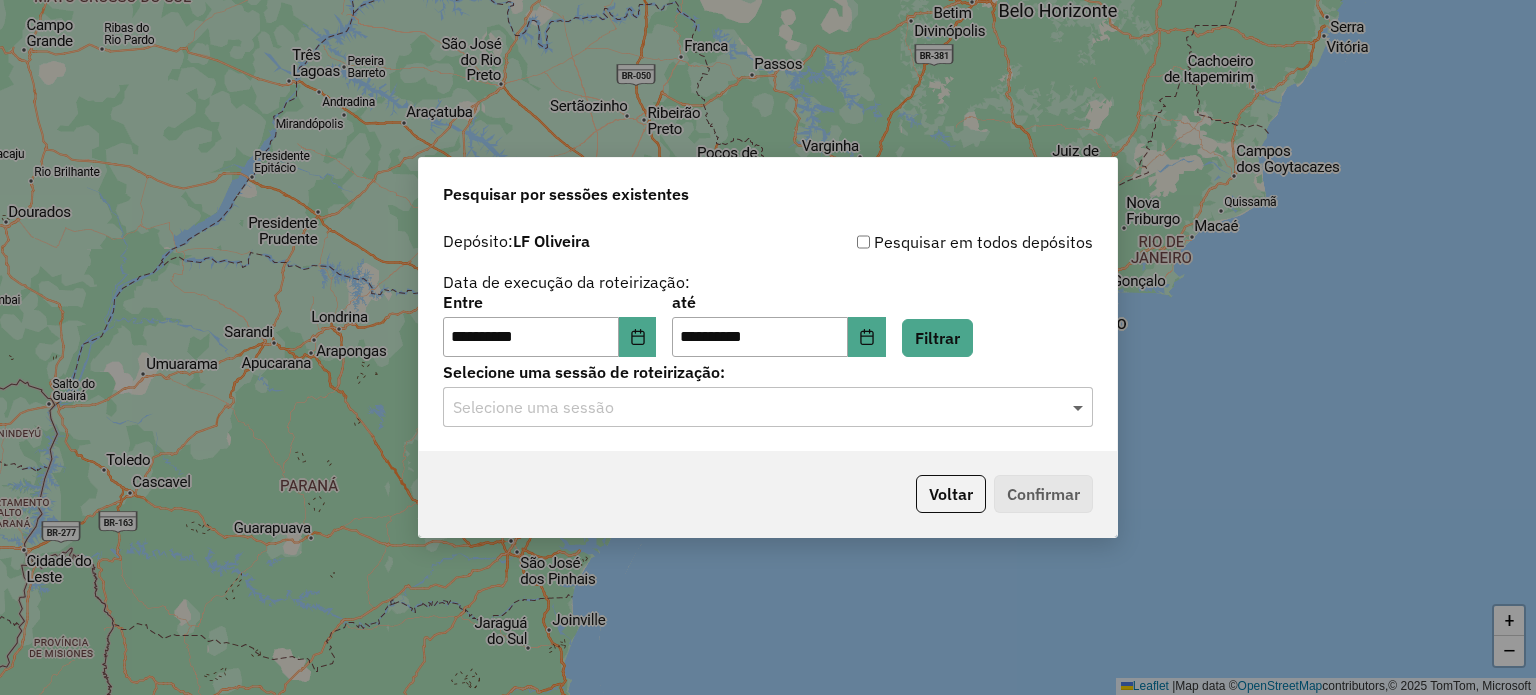 click 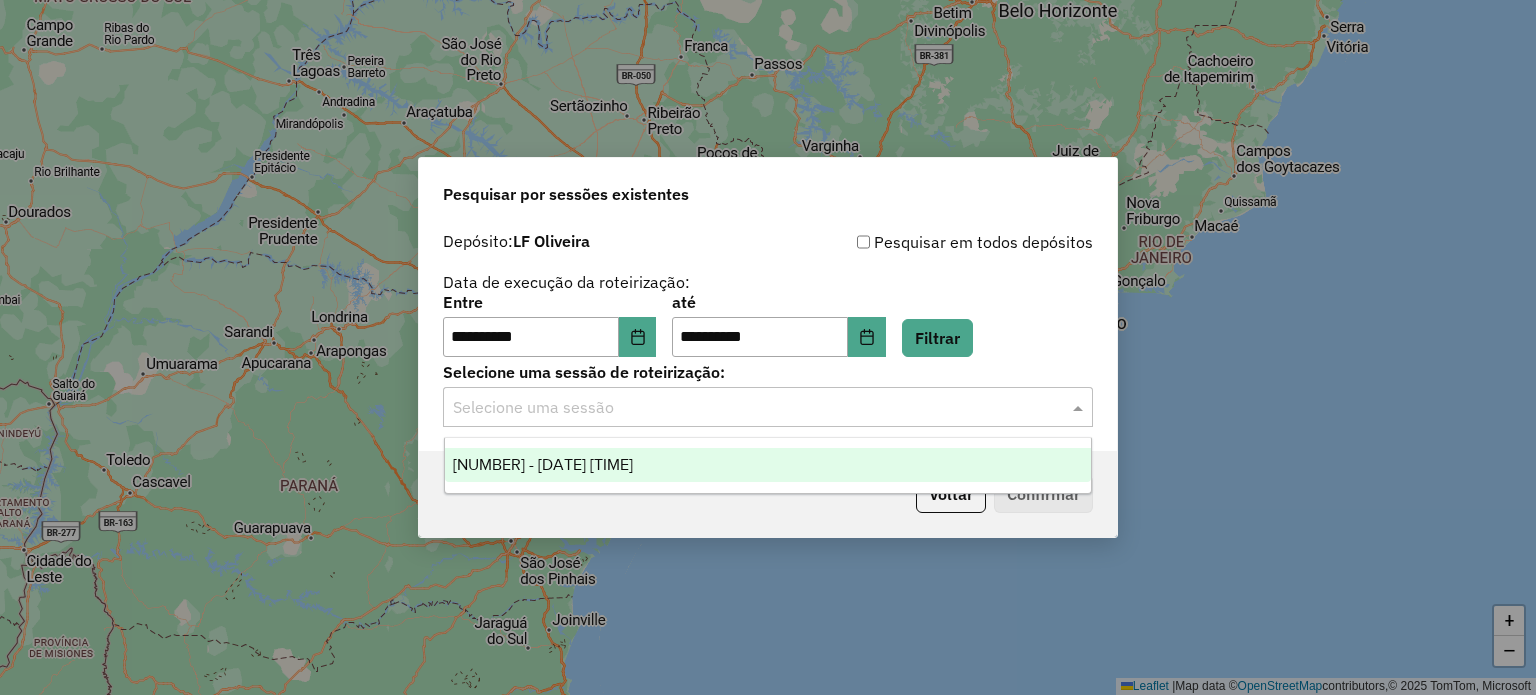 click on "973118 - 01/08/2025 17:25" at bounding box center (768, 465) 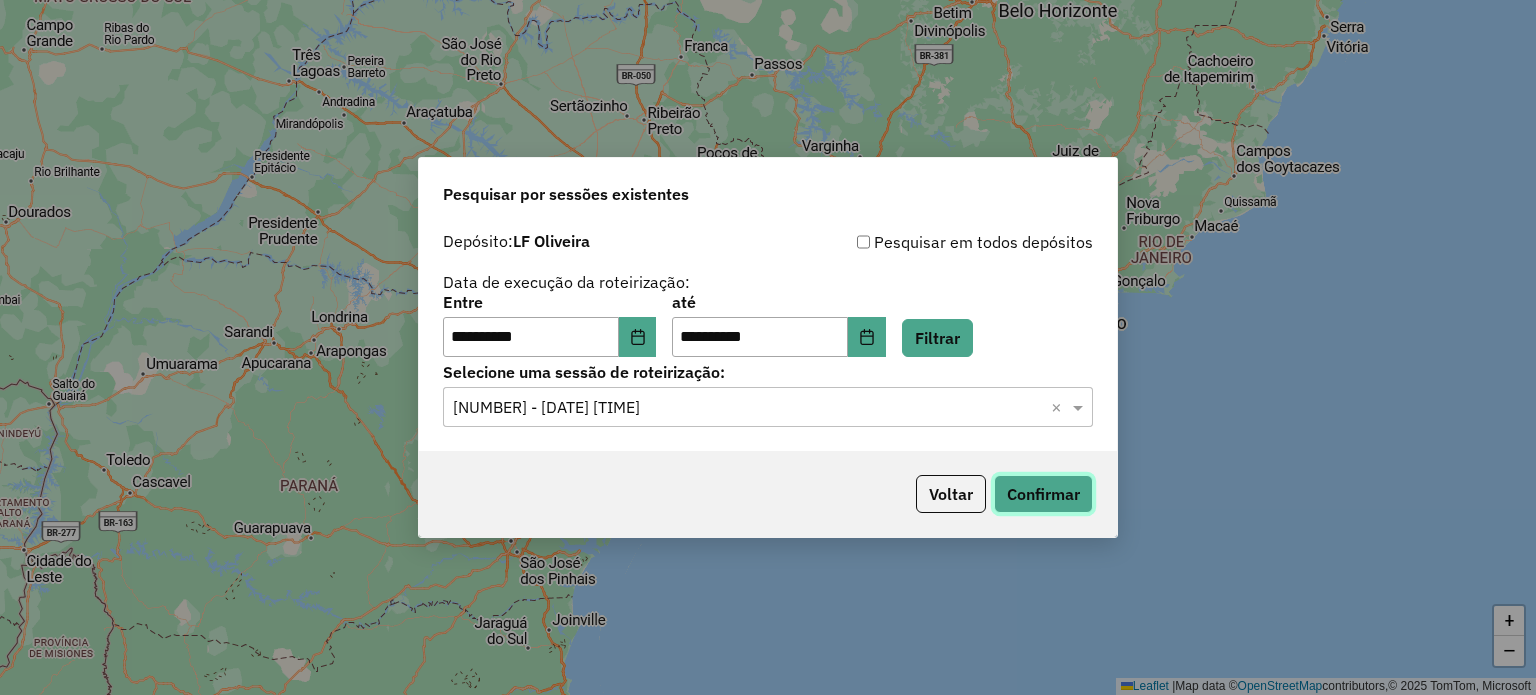 click on "Confirmar" 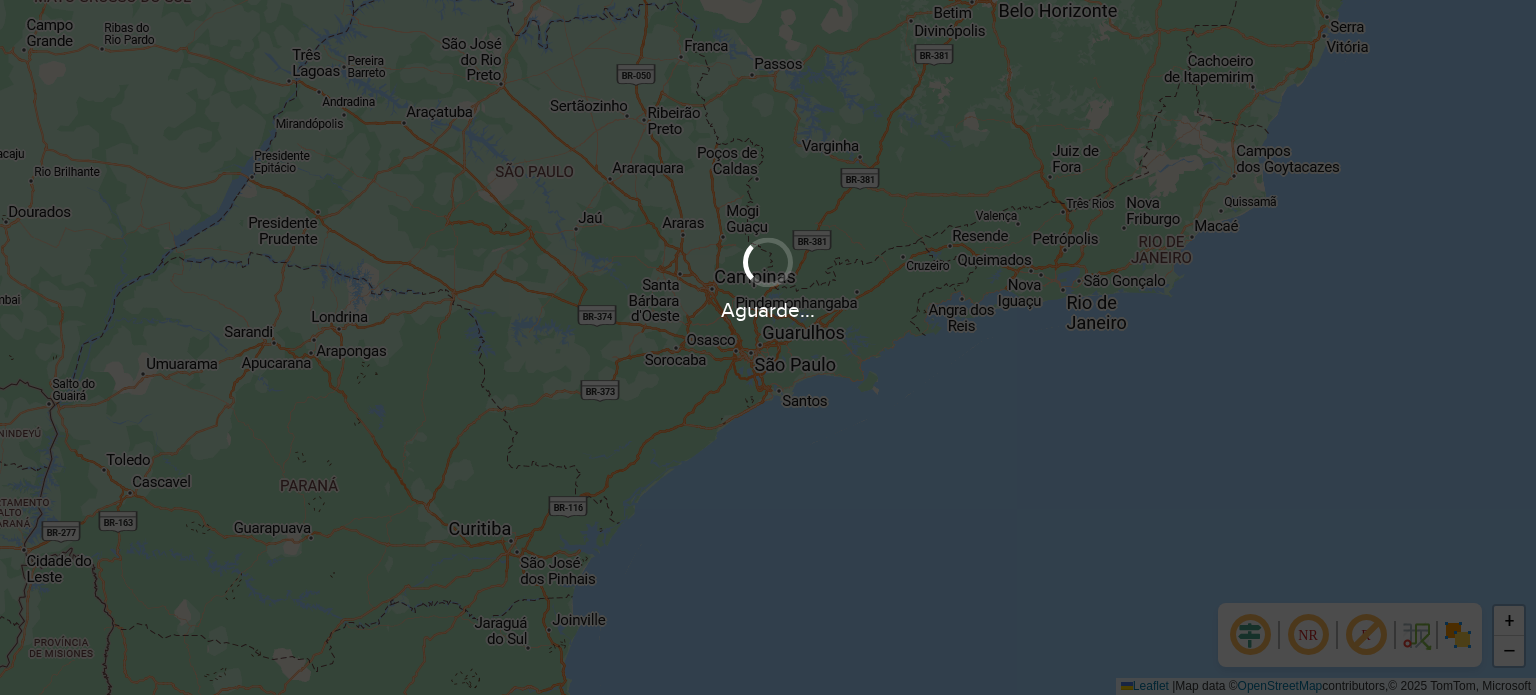 scroll, scrollTop: 0, scrollLeft: 0, axis: both 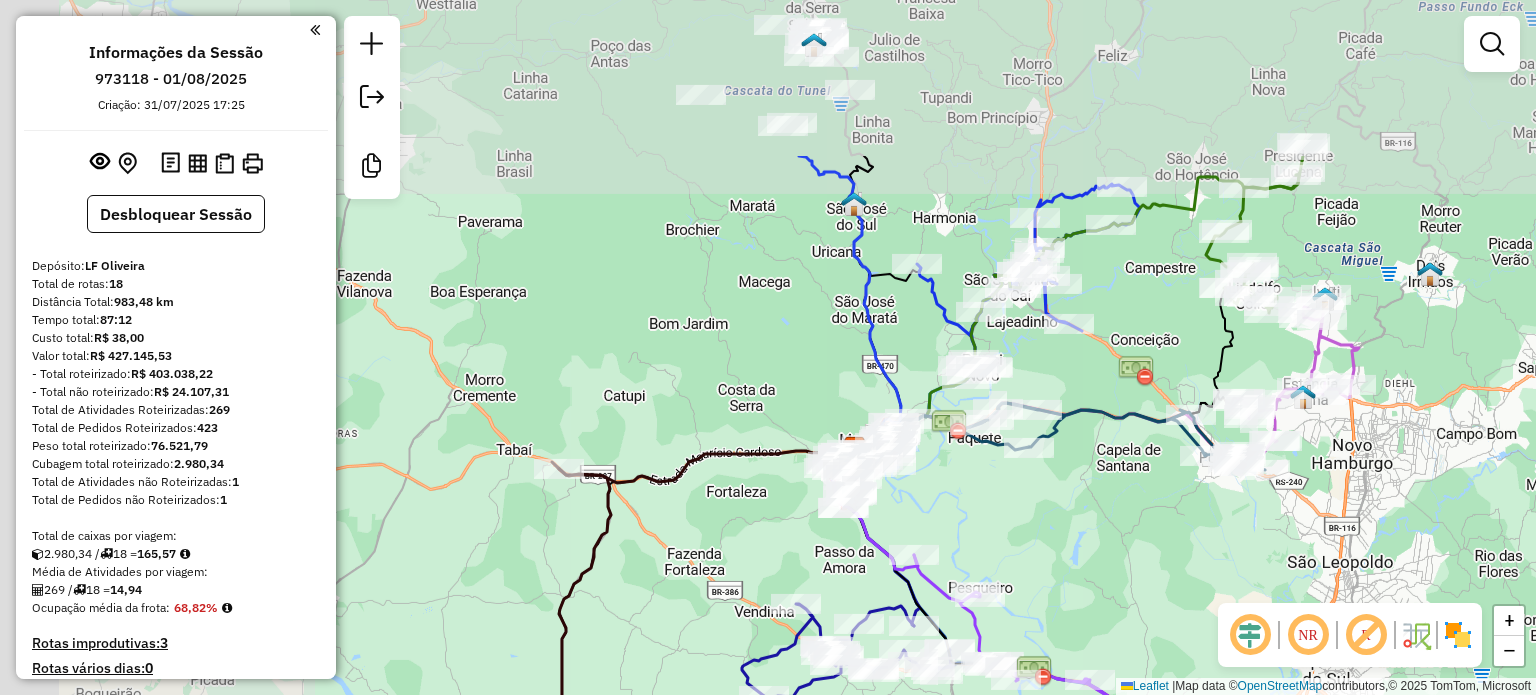 drag, startPoint x: 864, startPoint y: 375, endPoint x: 1157, endPoint y: 499, distance: 318.15875 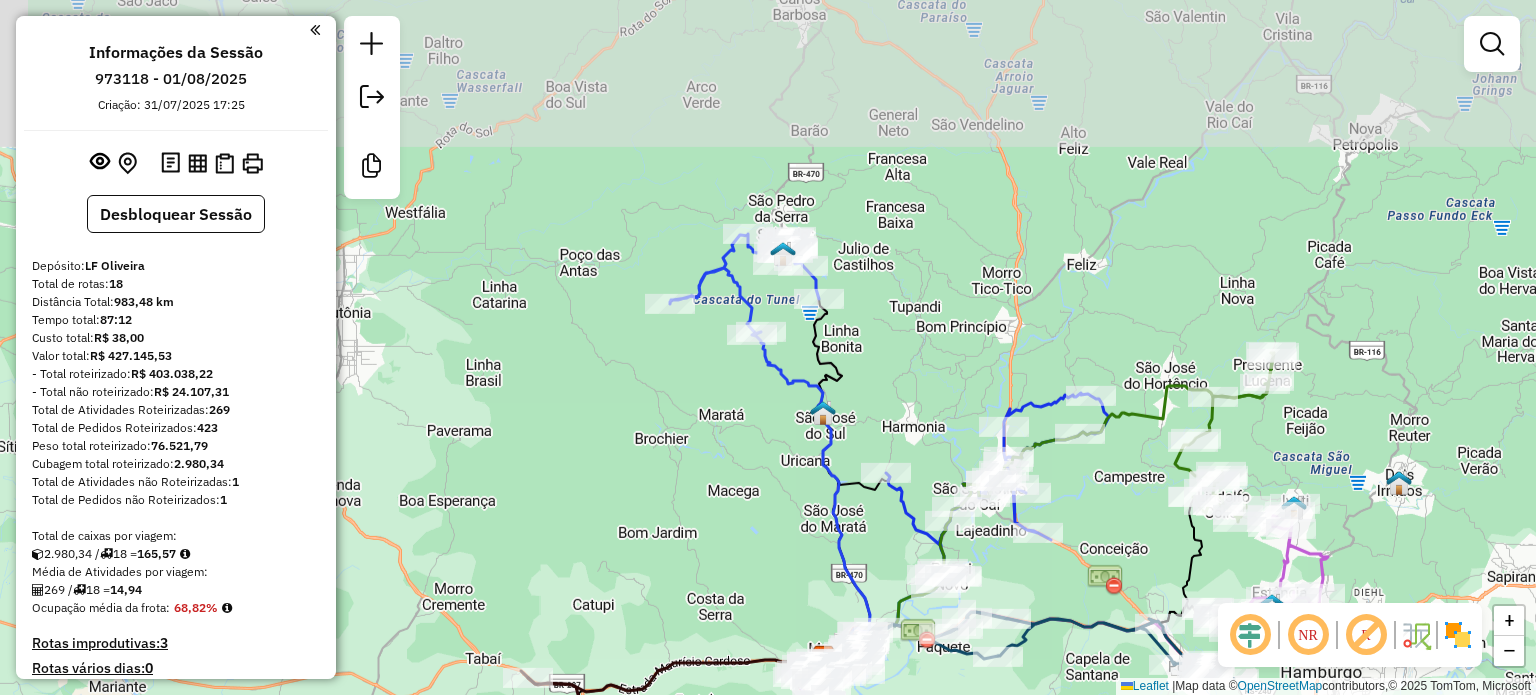 drag, startPoint x: 889, startPoint y: 327, endPoint x: 852, endPoint y: 467, distance: 144.80676 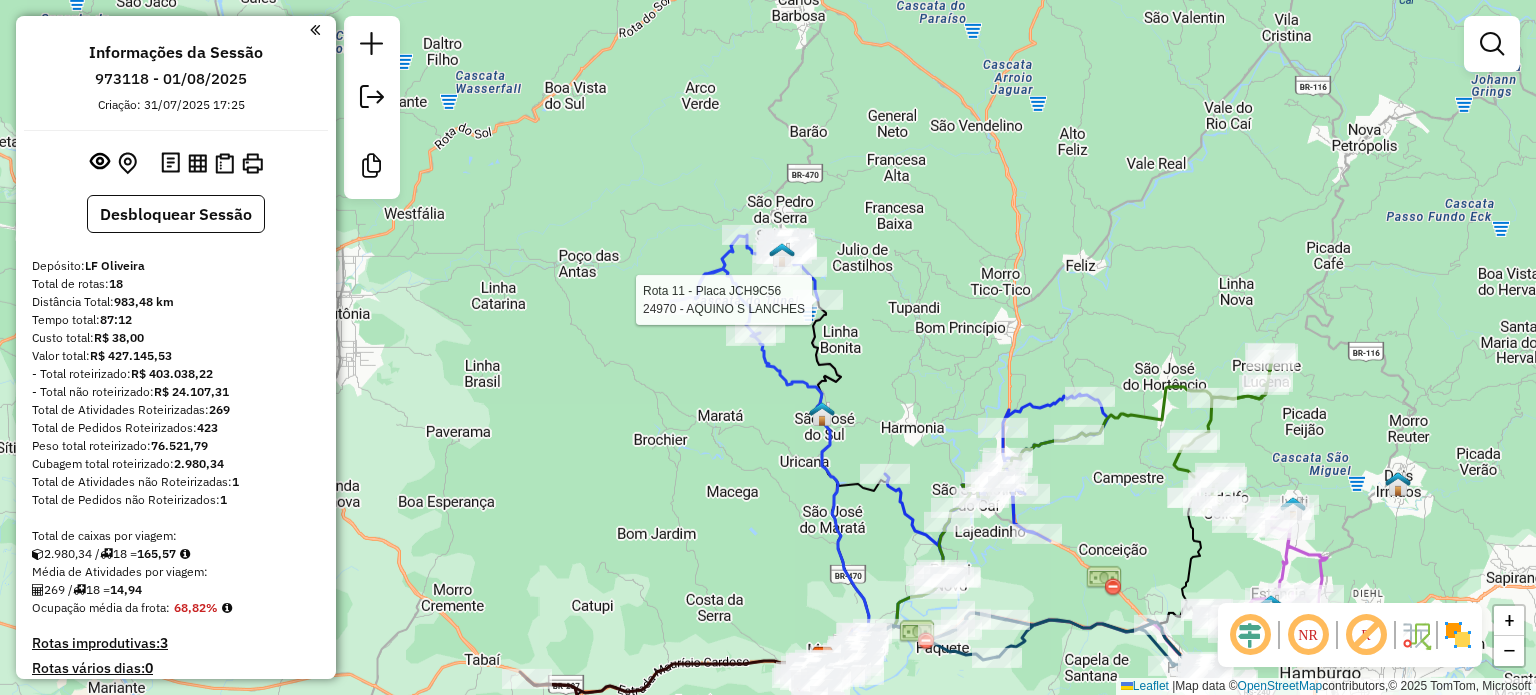 select on "**********" 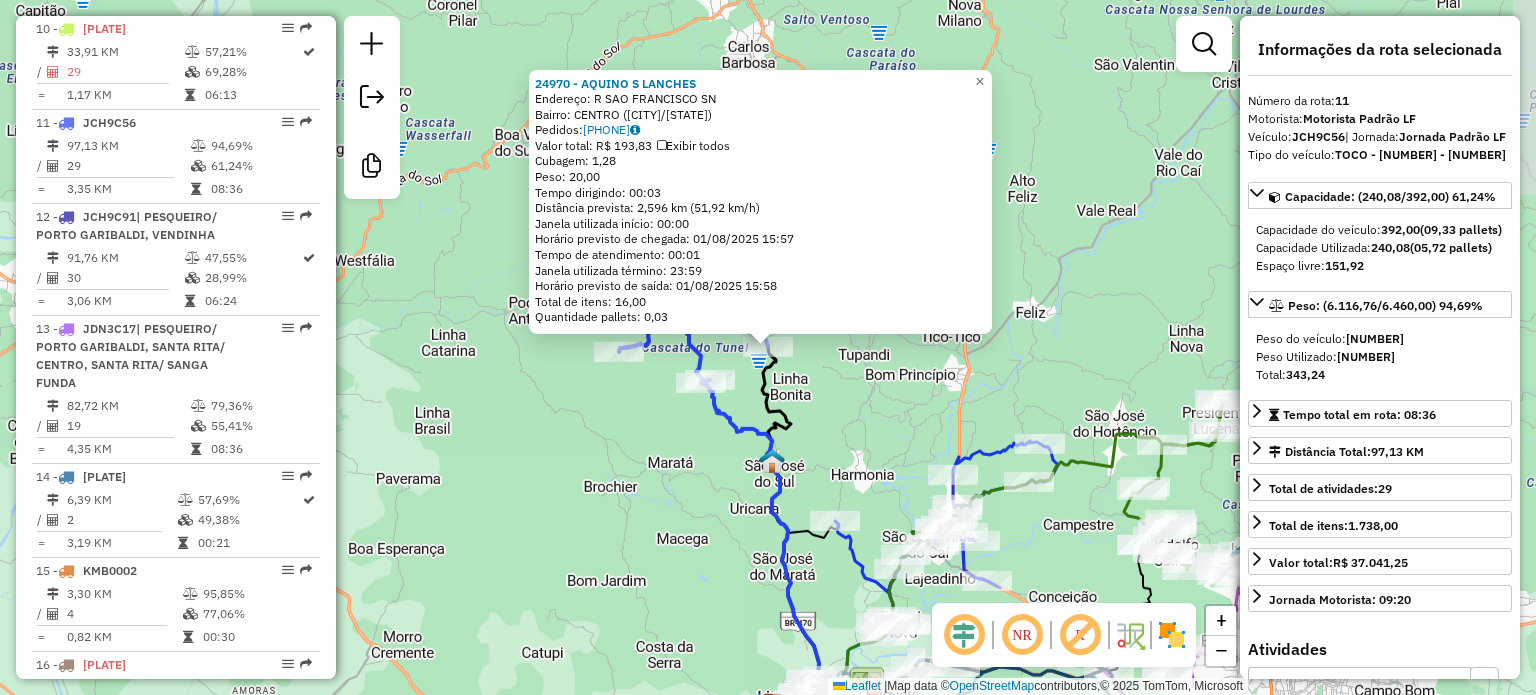 scroll, scrollTop: 1834, scrollLeft: 0, axis: vertical 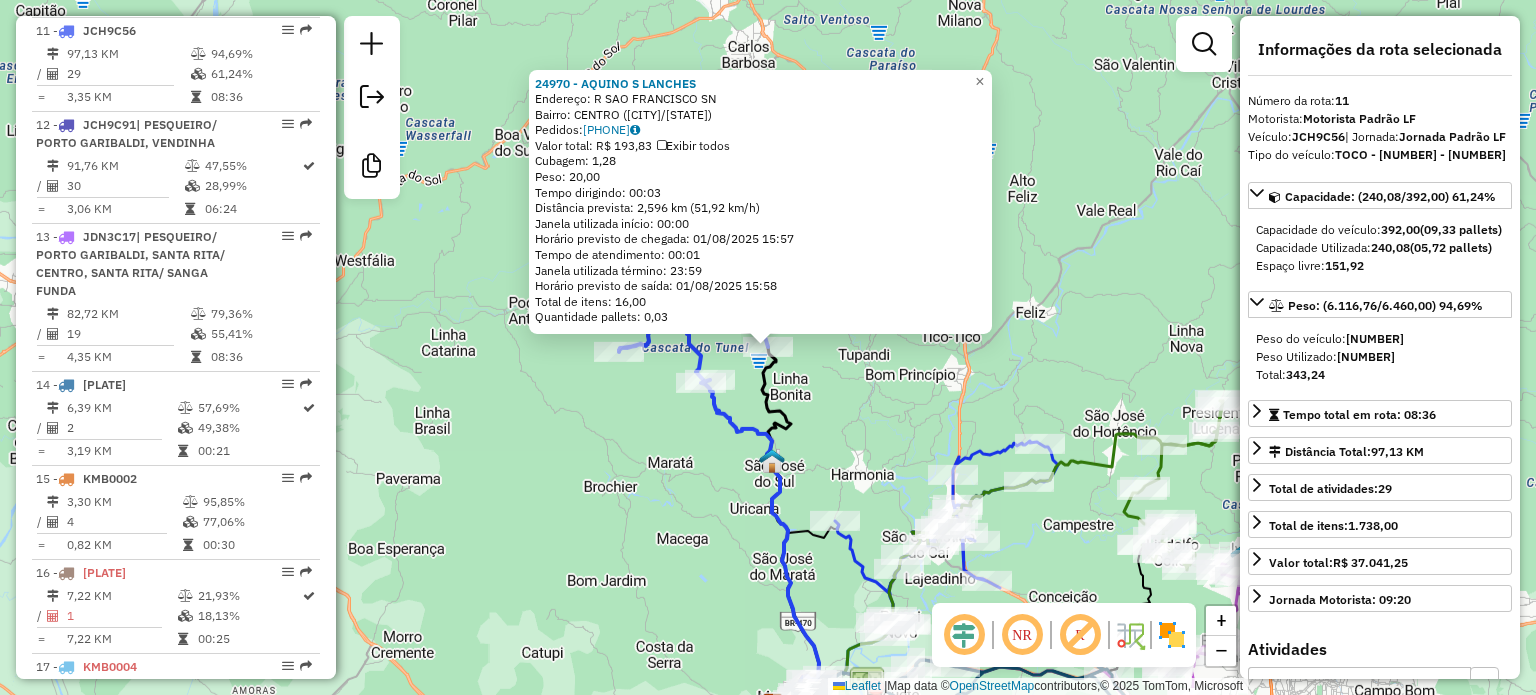 click on "[NUMBER] - AQUINO S LANCHES  Endereço: R SAO FRANCISCO SN   Bairro: CENTRO ([CITY] / RS)   Pedidos:  [PHONE]   Valor total: R$ 193,83   Exibir todos   Cubagem: 1,28  Peso: 20,00  Tempo dirigindo: 00:03   Distância prevista: 2,596 km (51,92 km/h)   Janela utilizada início: 00:00   Horário previsto de chegada: 01/08/2025 15:57   Tempo de atendimento: 00:01   Janela utilizada término: 23:59   Horário previsto de saída: 01/08/2025 15:58   Total de itens: 16,00   Quantidade pallets: 0,03  × Janela de atendimento Grade de atendimento Capacidade Transportadoras Veículos Cliente Pedidos  Rotas Selecione os dias de semana para filtrar as janelas de atendimento  Seg   Ter   Qua   Qui   Sex   Sáb   Dom  Informe o período da janela de atendimento: De: Até:  Filtrar exatamente a janela do cliente  Considerar janela de atendimento padrão  Selecione os dias de semana para filtrar as grades de atendimento  Seg   Ter   Qua   Qui   Sex   Sáb   Dom   Considerar clientes sem dia de atendimento cadastrado De:" 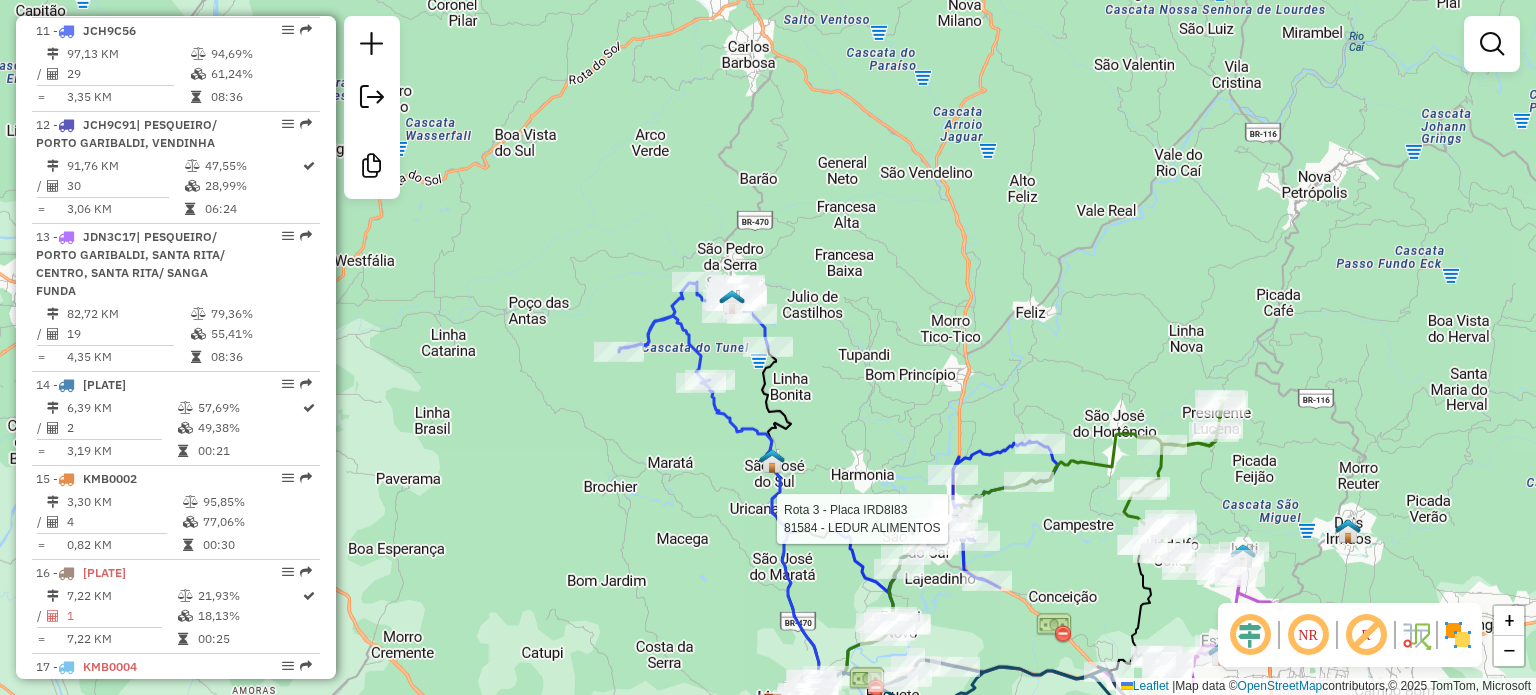 select on "**********" 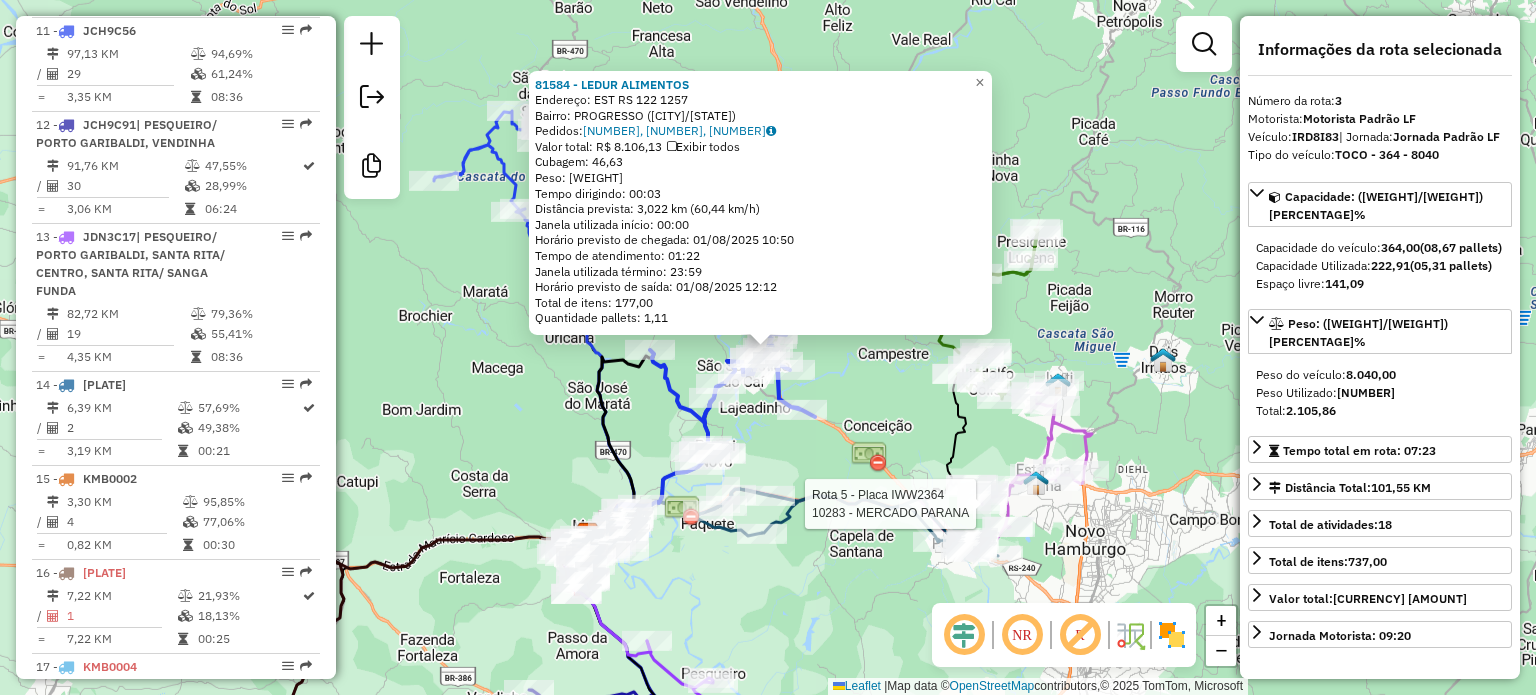 scroll, scrollTop: 1047, scrollLeft: 0, axis: vertical 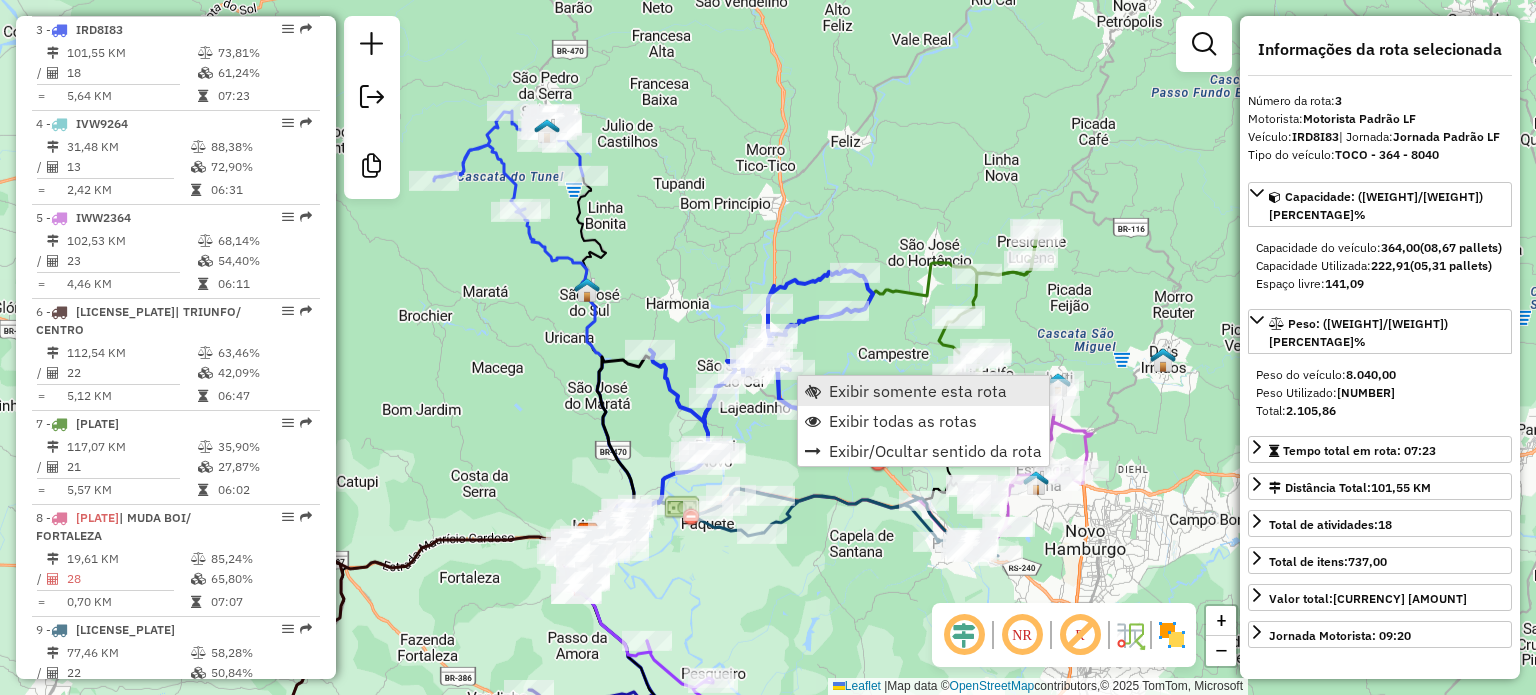 click on "Exibir somente esta rota" at bounding box center (923, 391) 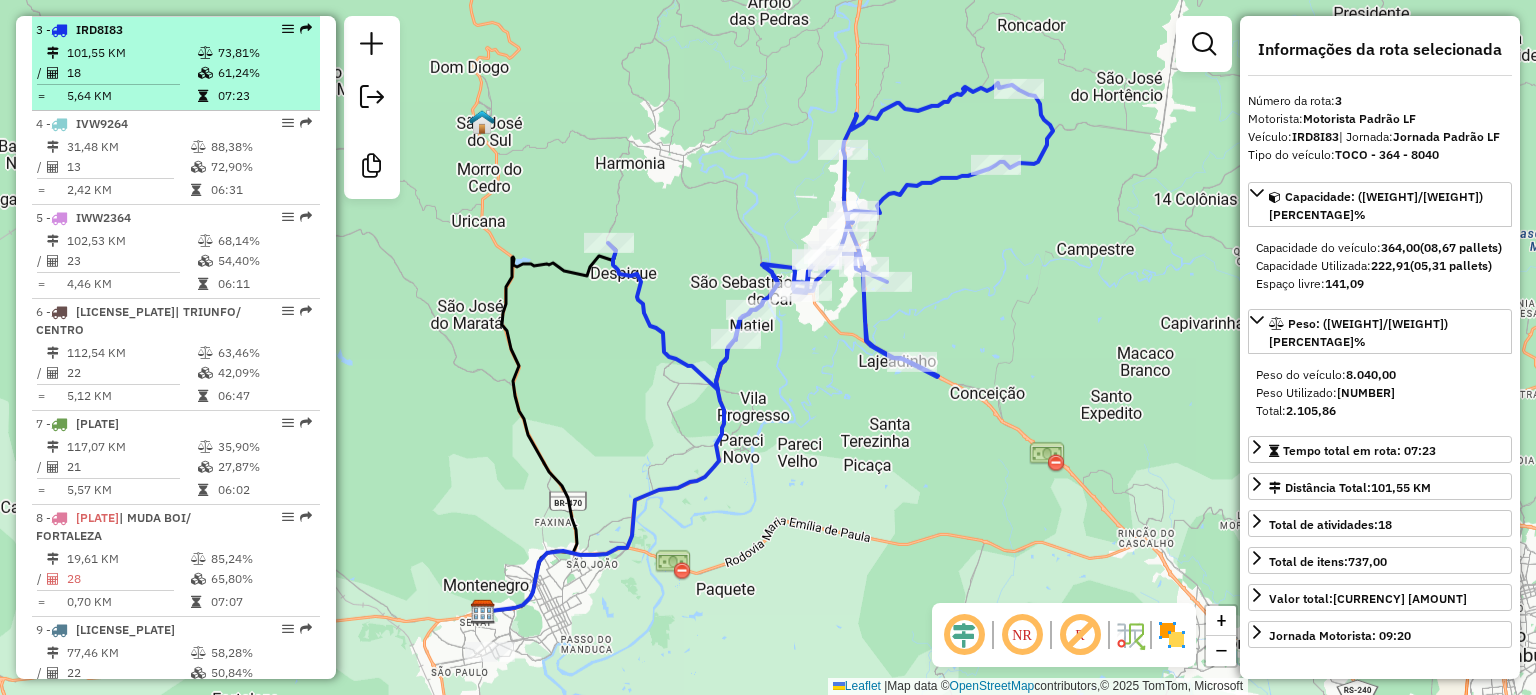 click on "101,55 KM" at bounding box center [131, 53] 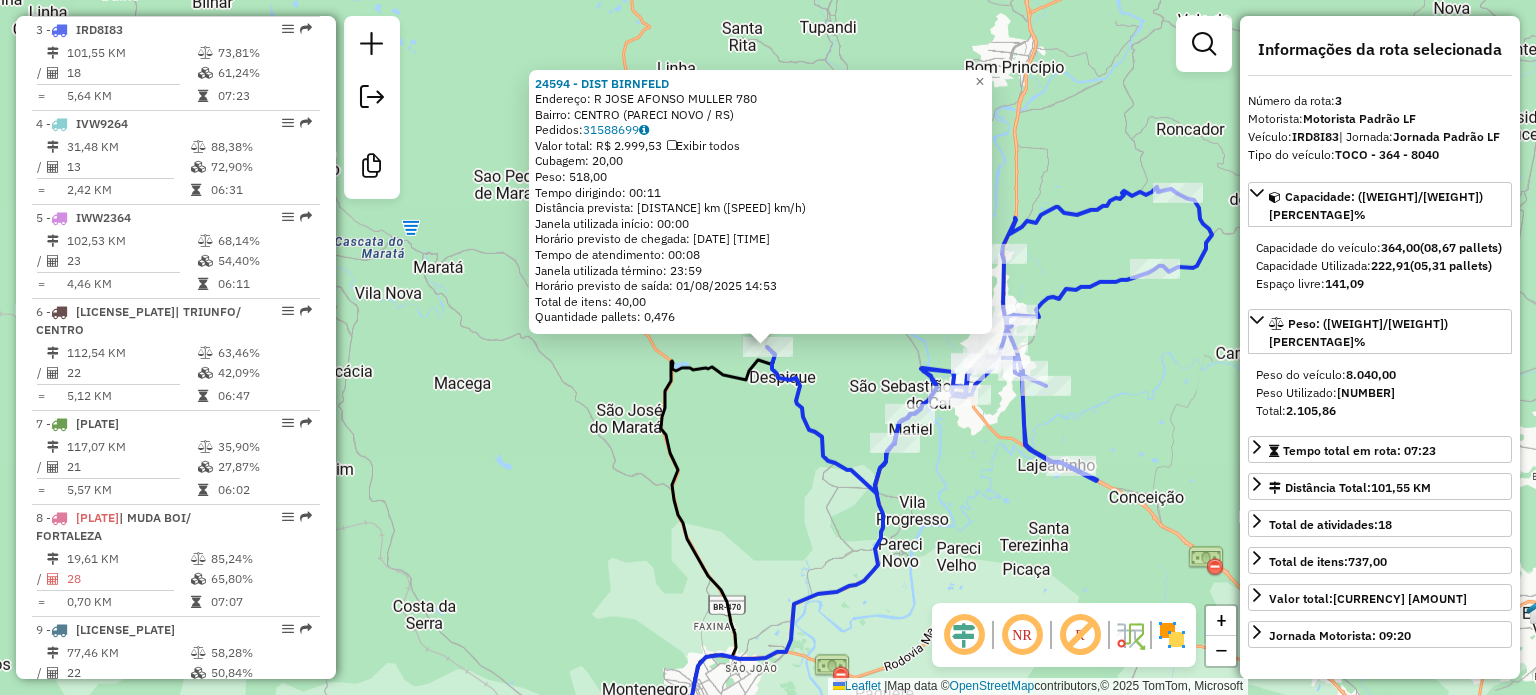 click on "[NUMBER] - DIST BIRNFELD  Endereço: R JOSE AFONSO MULLER 780   Bairro: CENTRO ([CITY] / RS)   Pedidos:  [PHONE]   Valor total: R$ 2.999,53   Exibir todos   Cubagem: 20,00  Peso: 518,00  Tempo dirigindo: 00:11   Distância prevista: 9,016 km (49,18 km/h)   Janela utilizada início: 00:00   Horário previsto de chegada: 01/08/2025 14:45   Tempo de atendimento: 00:08   Janela utilizada término: 23:59   Horário previsto de saída: 01/08/2025 14:53   Total de itens: 40,00   Quantidade pallets: 0,476  × Janela de atendimento Grade de atendimento Capacidade Transportadoras Veículos Cliente Pedidos  Rotas Selecione os dias de semana para filtrar as janelas de atendimento  Seg   Ter   Qua   Qui   Sex   Sáb   Dom  Informe o período da janela de atendimento: De: Até:  Filtrar exatamente a janela do cliente  Considerar janela de atendimento padrão  Selecione os dias de semana para filtrar as grades de atendimento  Seg   Ter   Qua   Qui   Sex   Sáb   Dom   Considerar clientes sem dia de atendimento cadastrado" 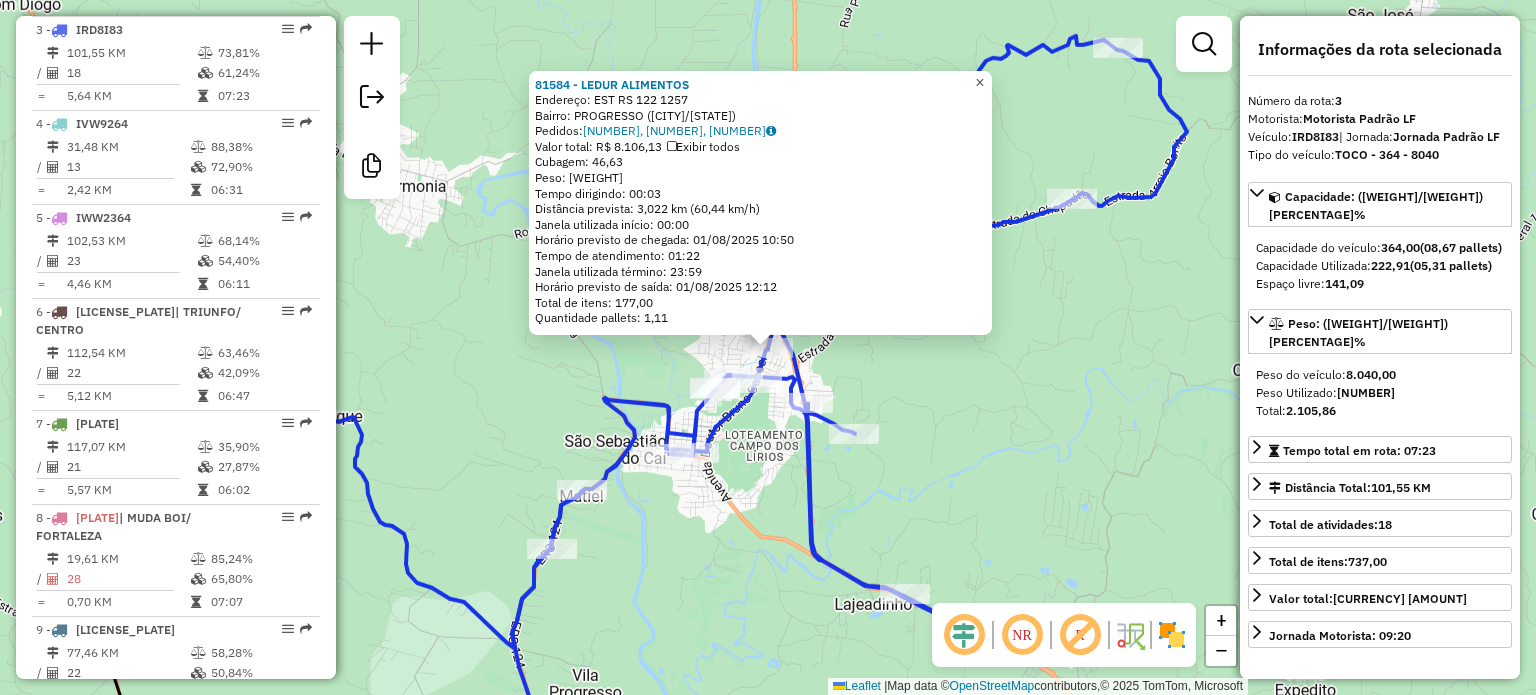 click on "×" 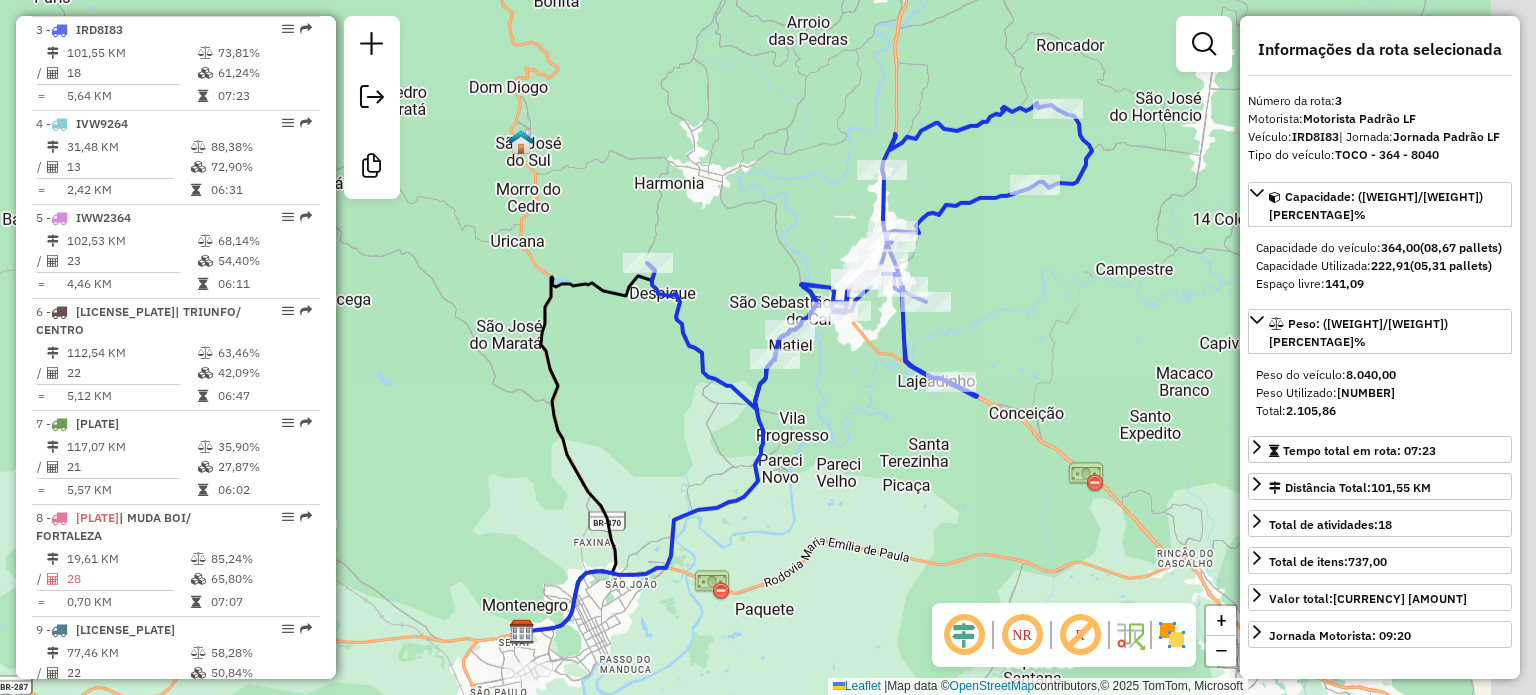 drag, startPoint x: 941, startPoint y: 276, endPoint x: 876, endPoint y: 367, distance: 111.83023 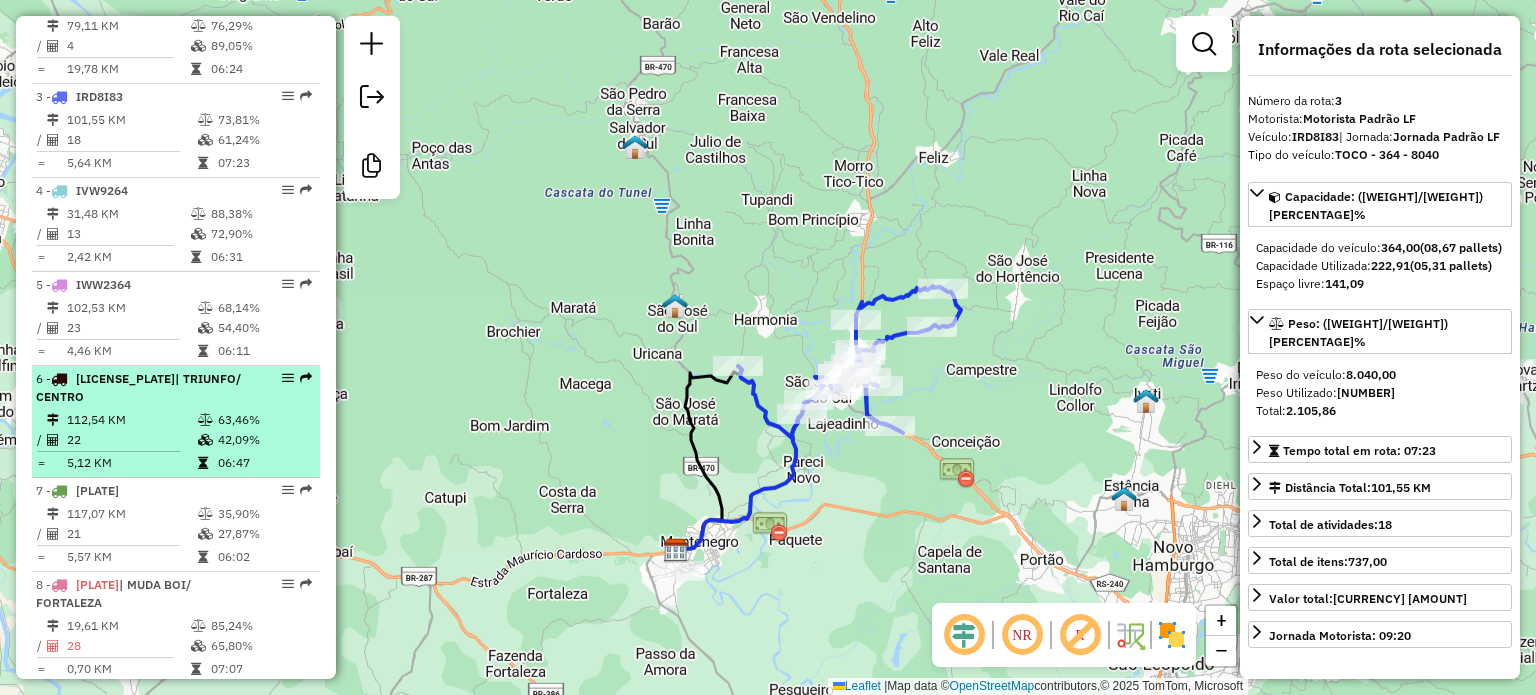 scroll, scrollTop: 947, scrollLeft: 0, axis: vertical 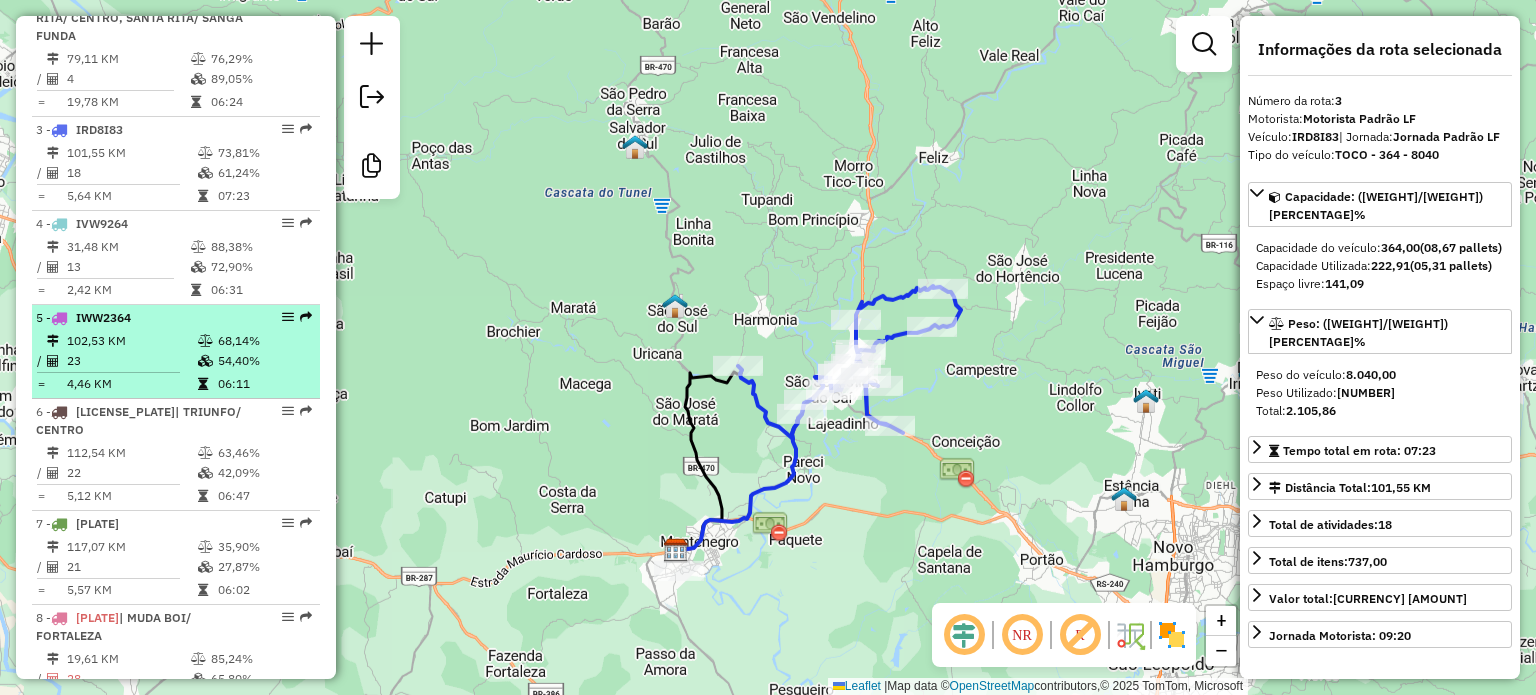 click on "23" at bounding box center (131, 361) 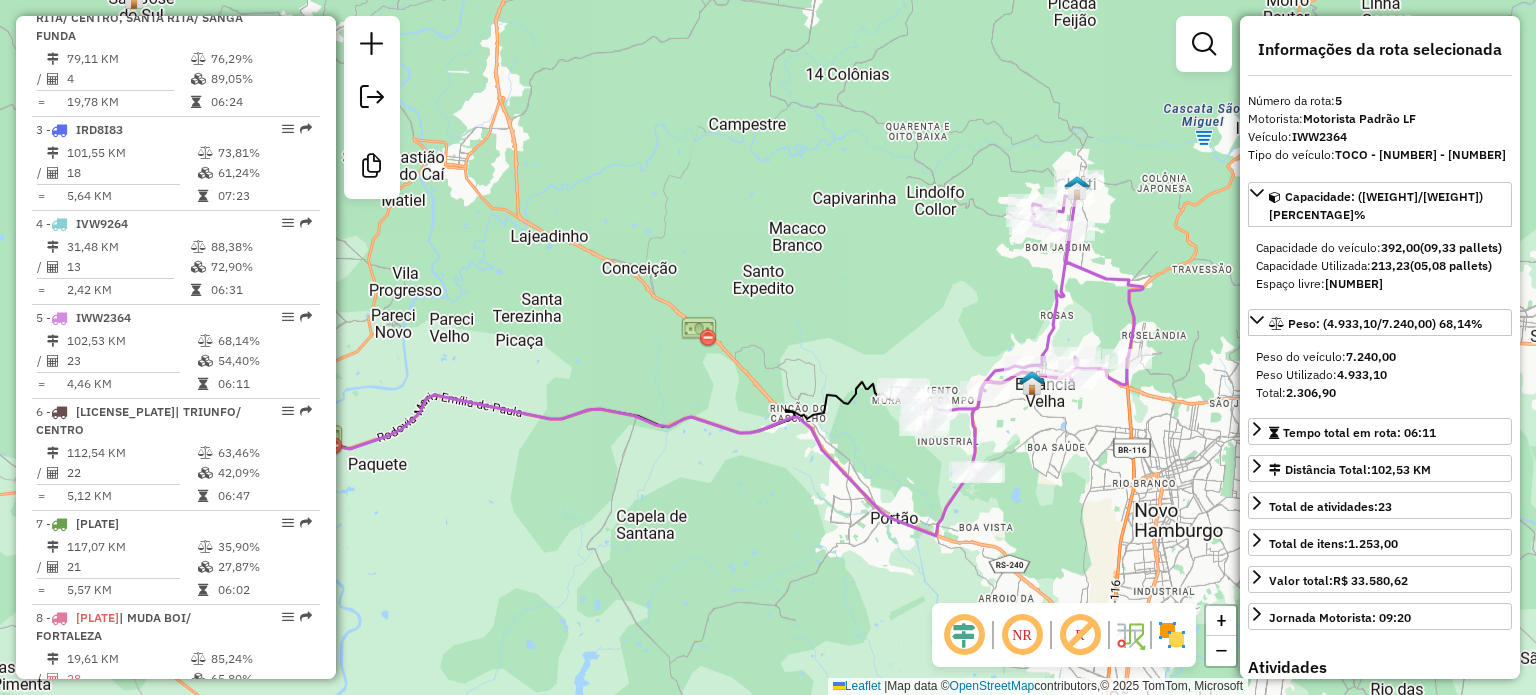 drag, startPoint x: 1160, startPoint y: 429, endPoint x: 1032, endPoint y: 439, distance: 128.39003 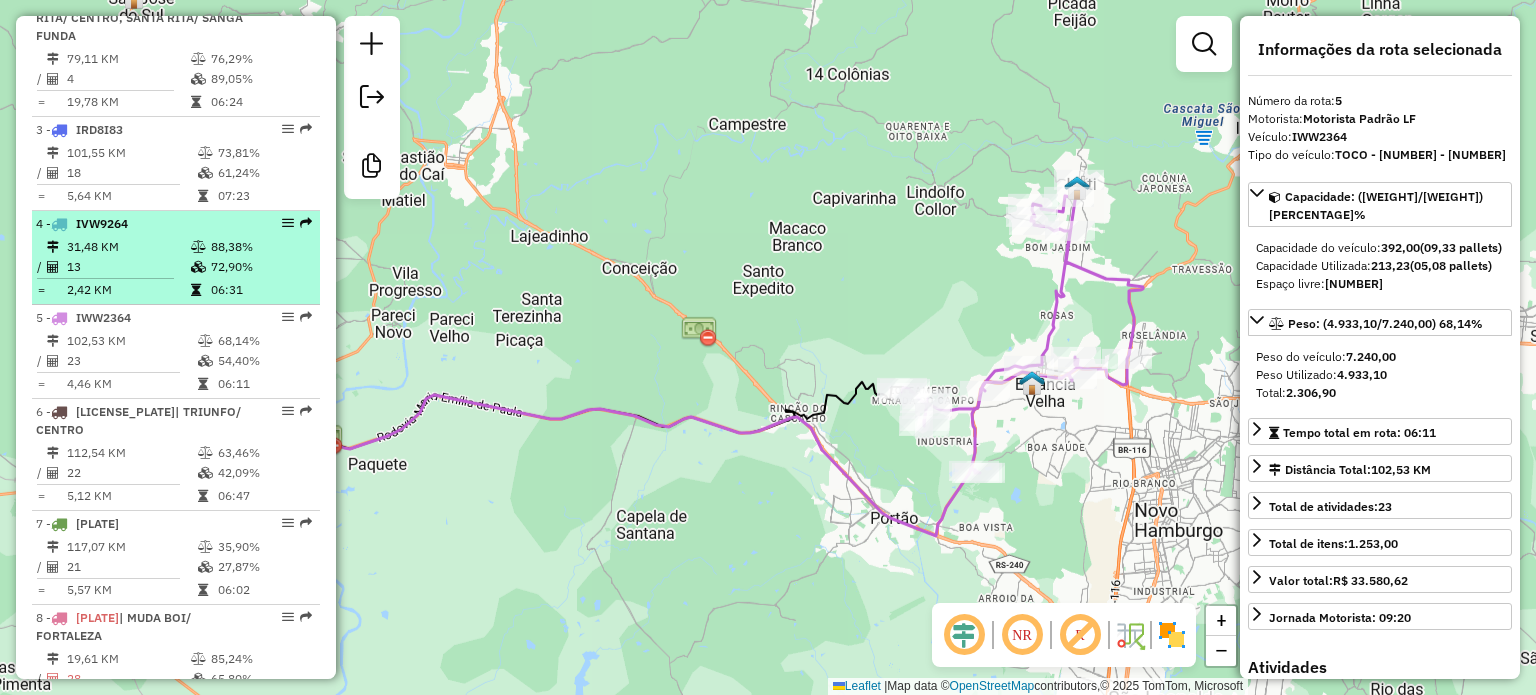 click on "13" at bounding box center [128, 267] 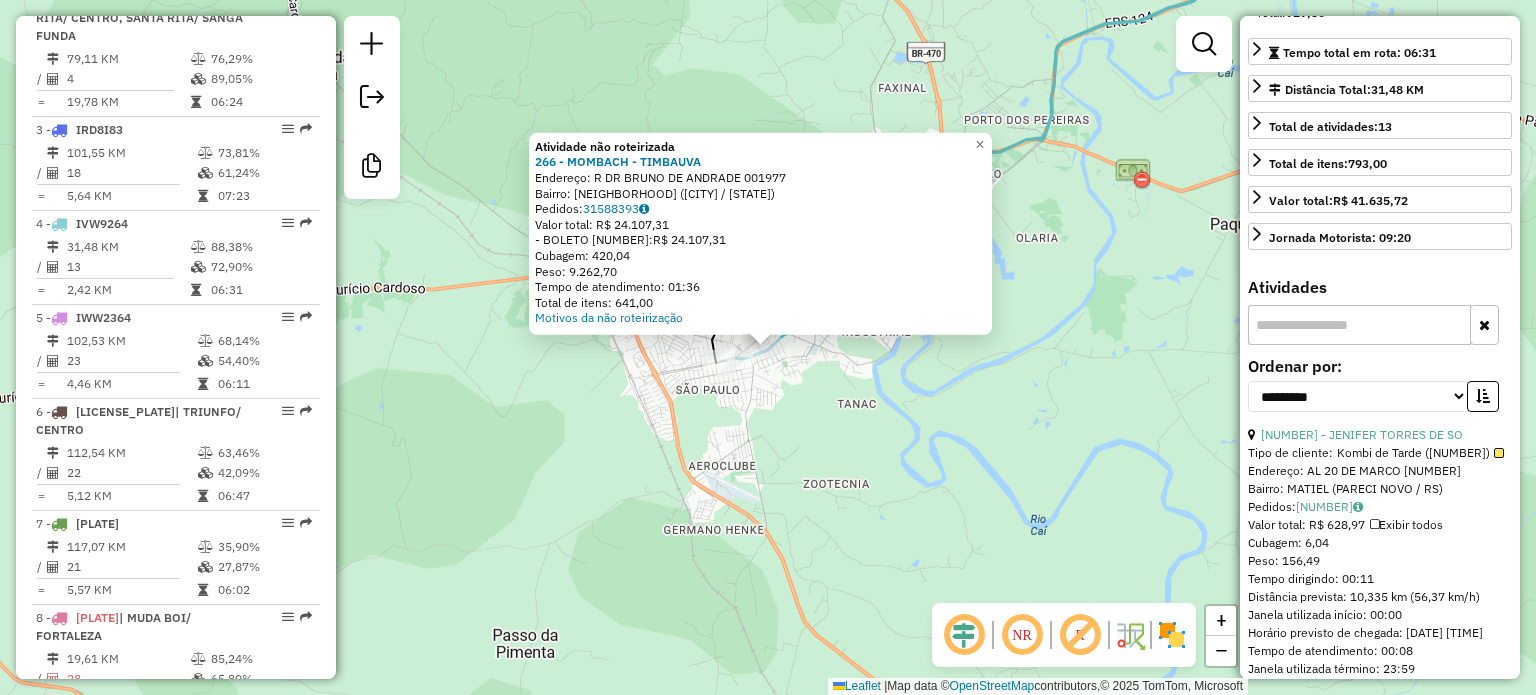 scroll, scrollTop: 500, scrollLeft: 0, axis: vertical 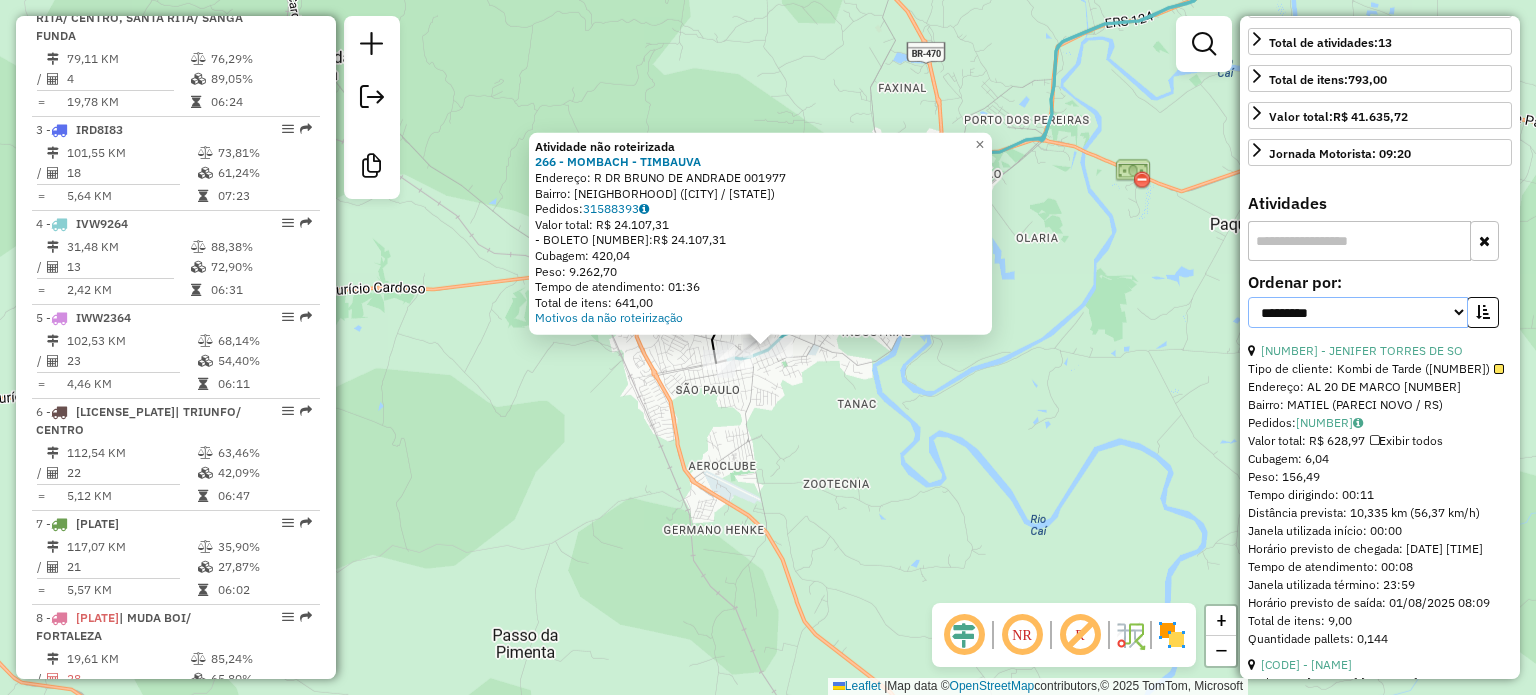 click on "**********" at bounding box center [1358, 312] 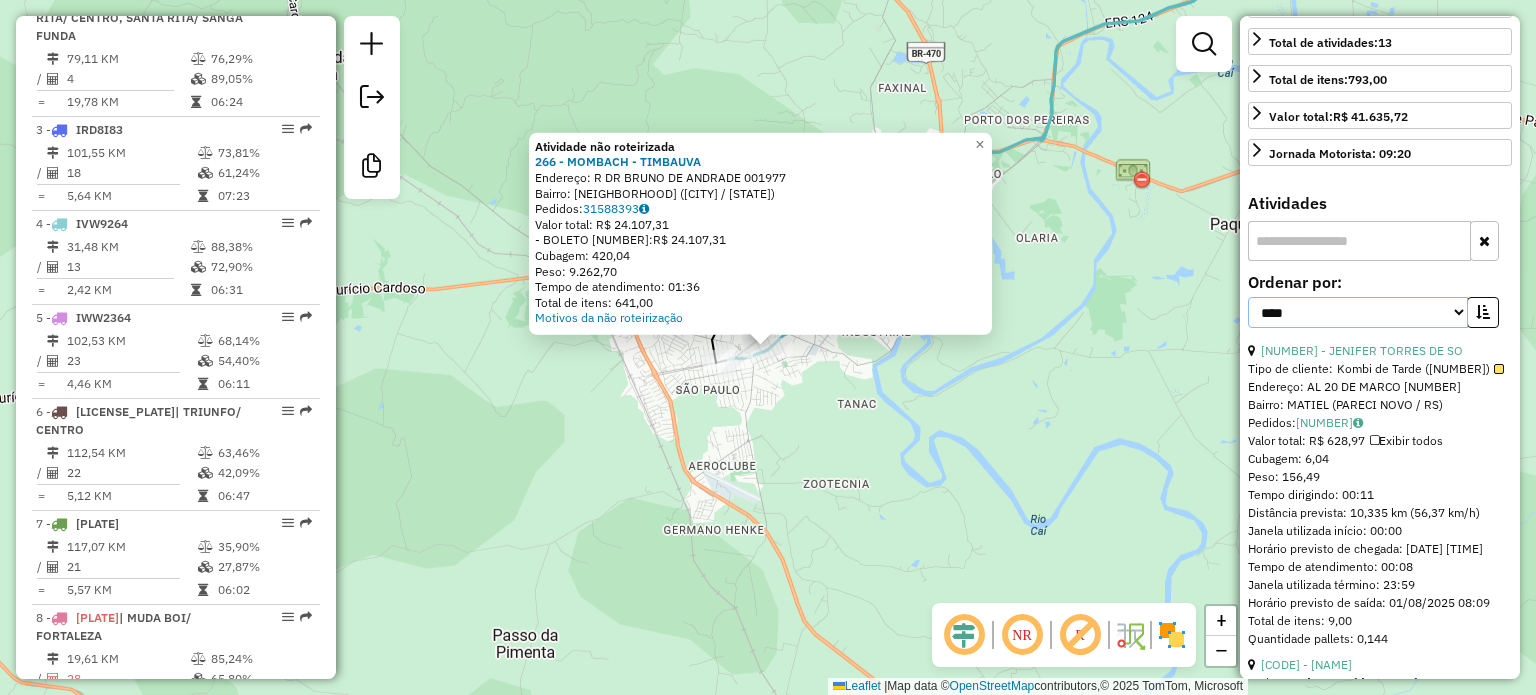 click on "**********" at bounding box center [1358, 312] 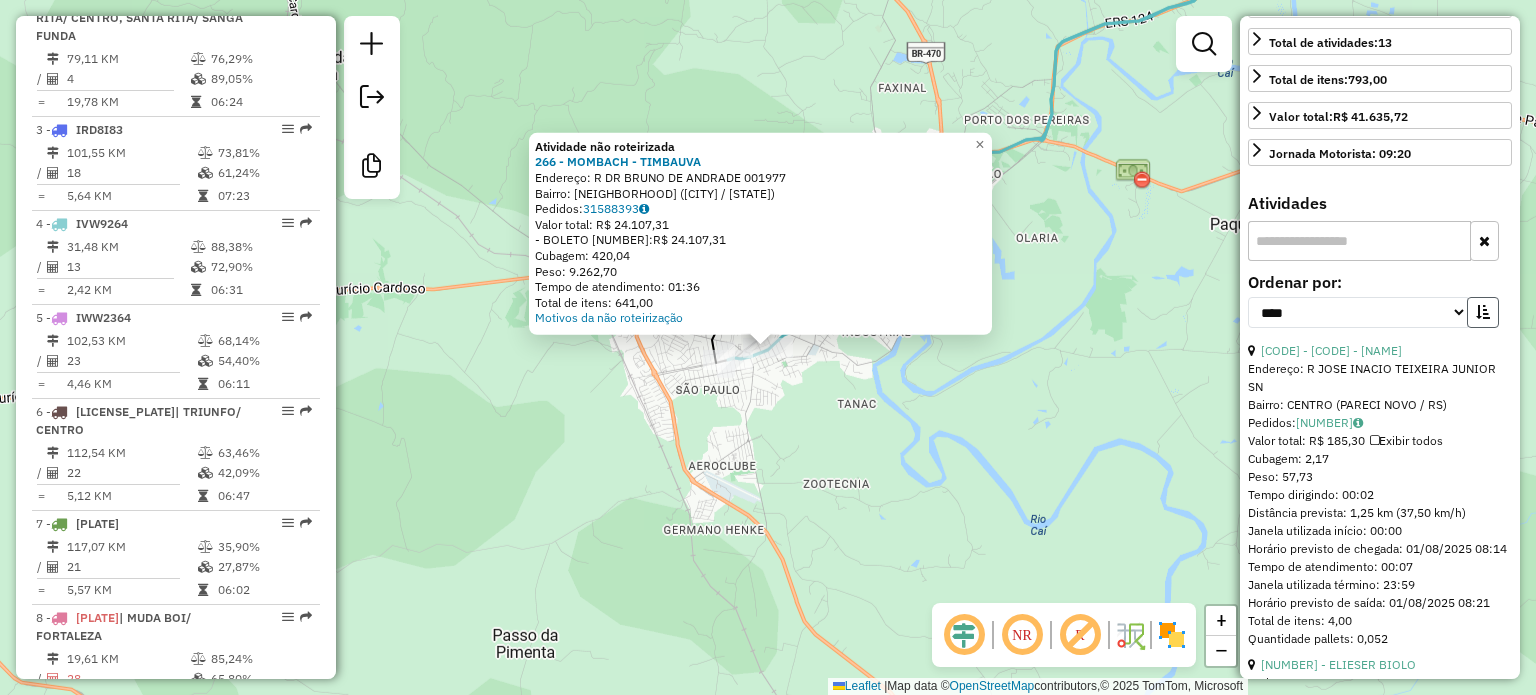 click at bounding box center (1483, 312) 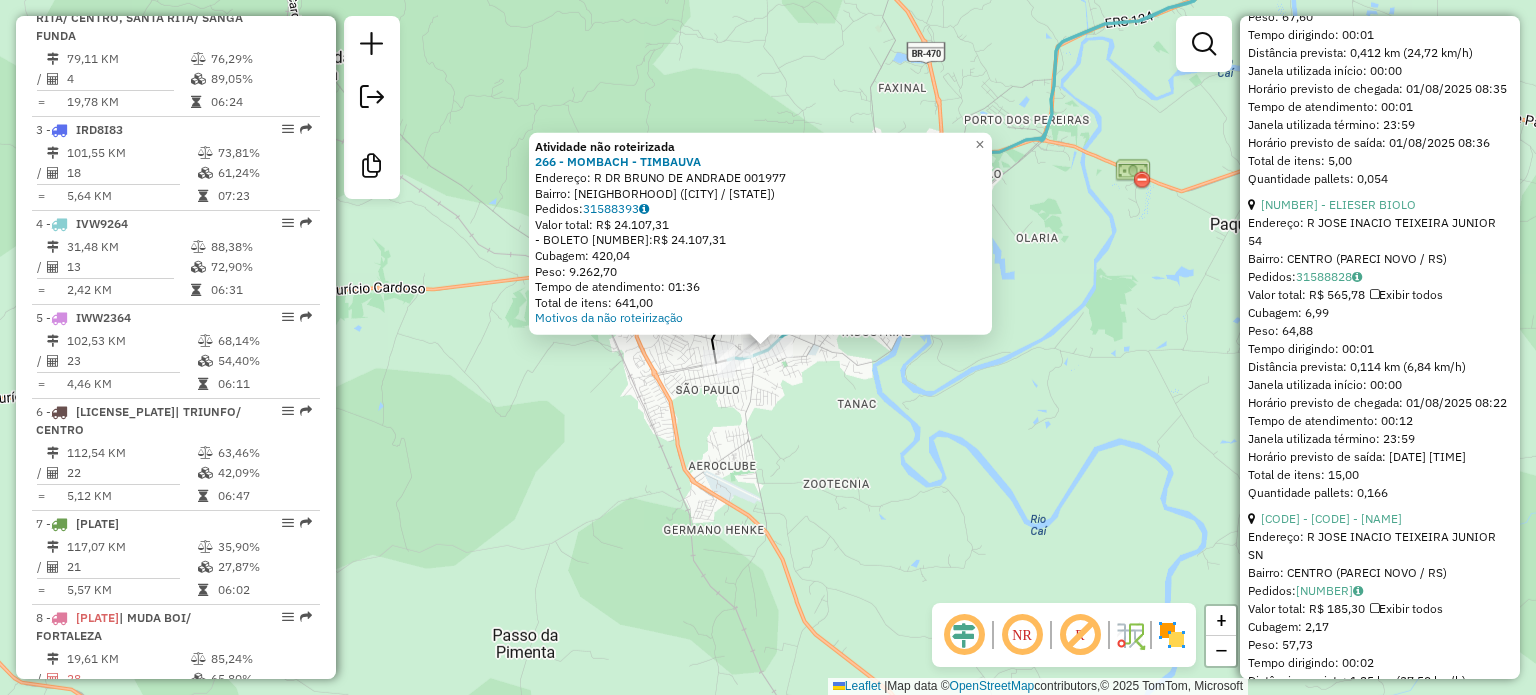 scroll, scrollTop: 4200, scrollLeft: 0, axis: vertical 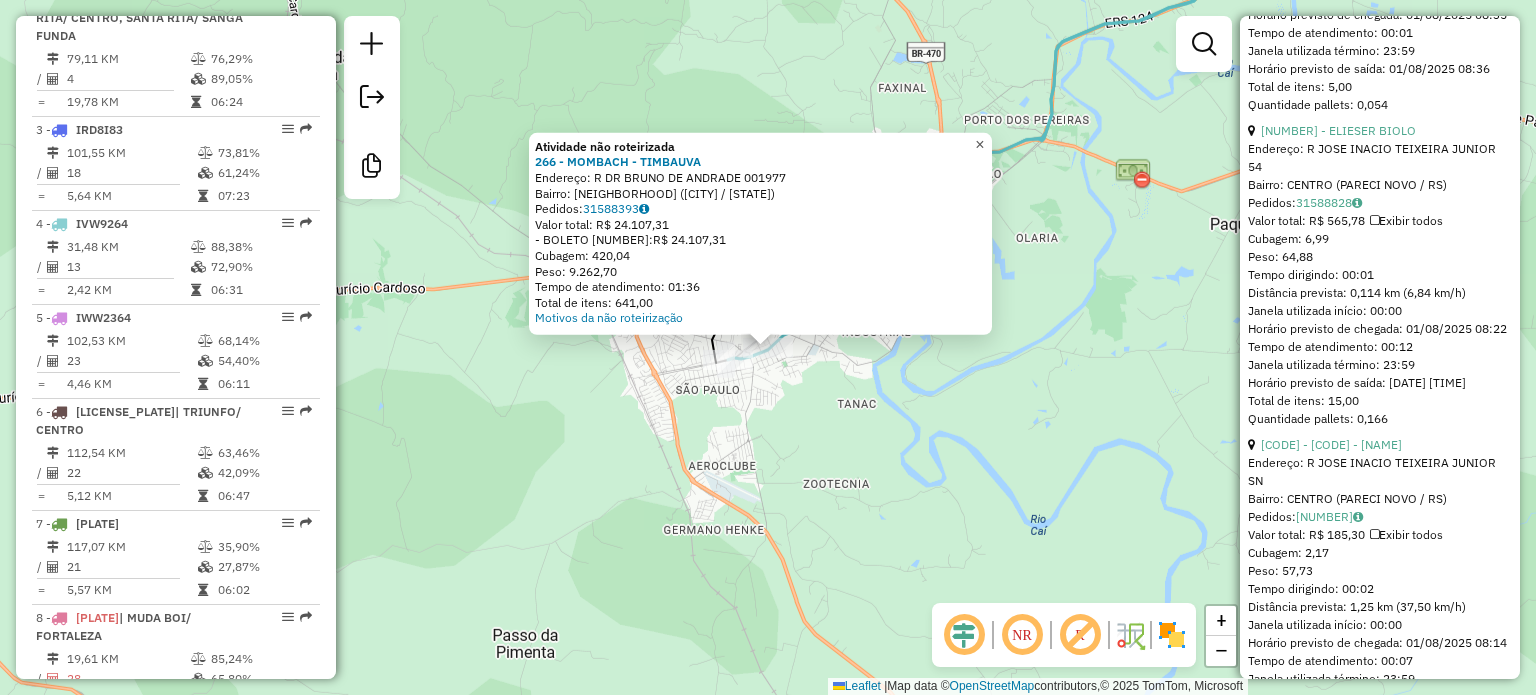 click on "×" 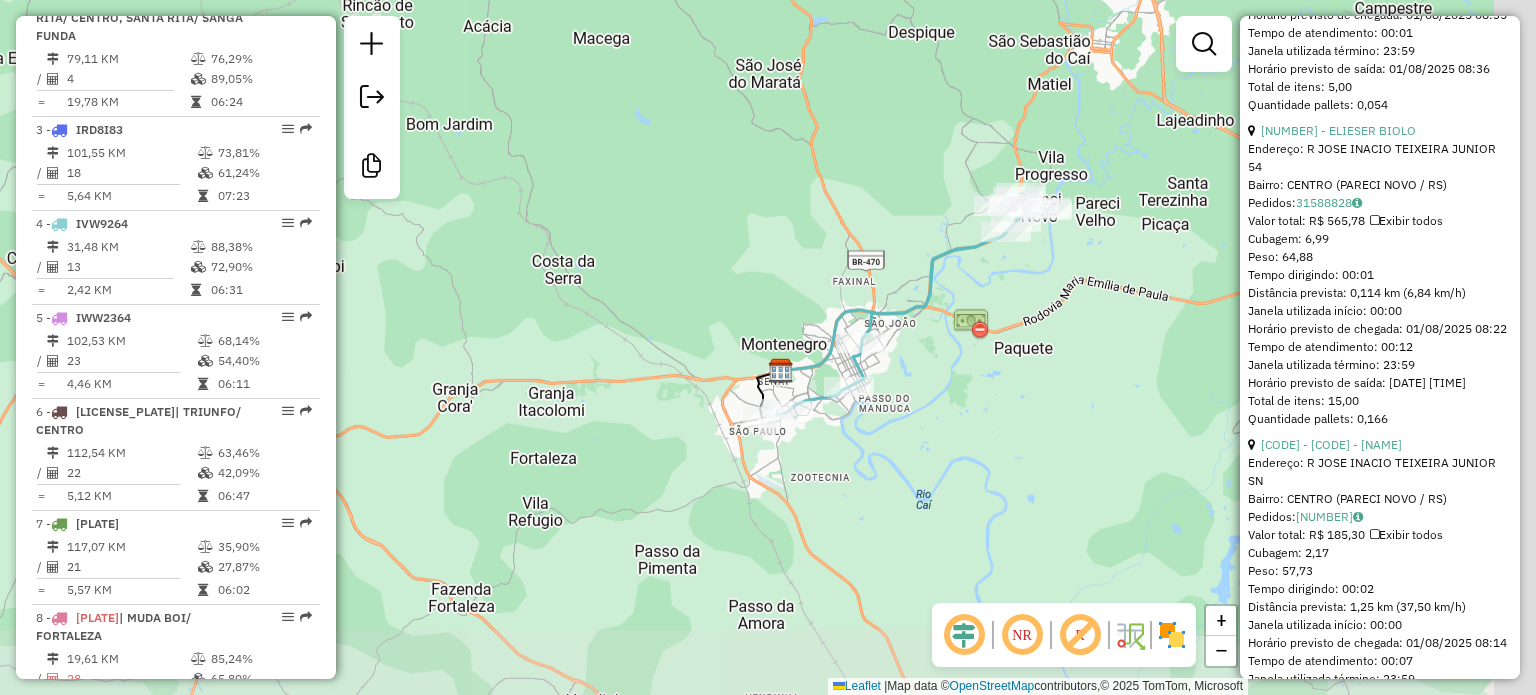 drag, startPoint x: 1004, startPoint y: 356, endPoint x: 934, endPoint y: 403, distance: 84.31489 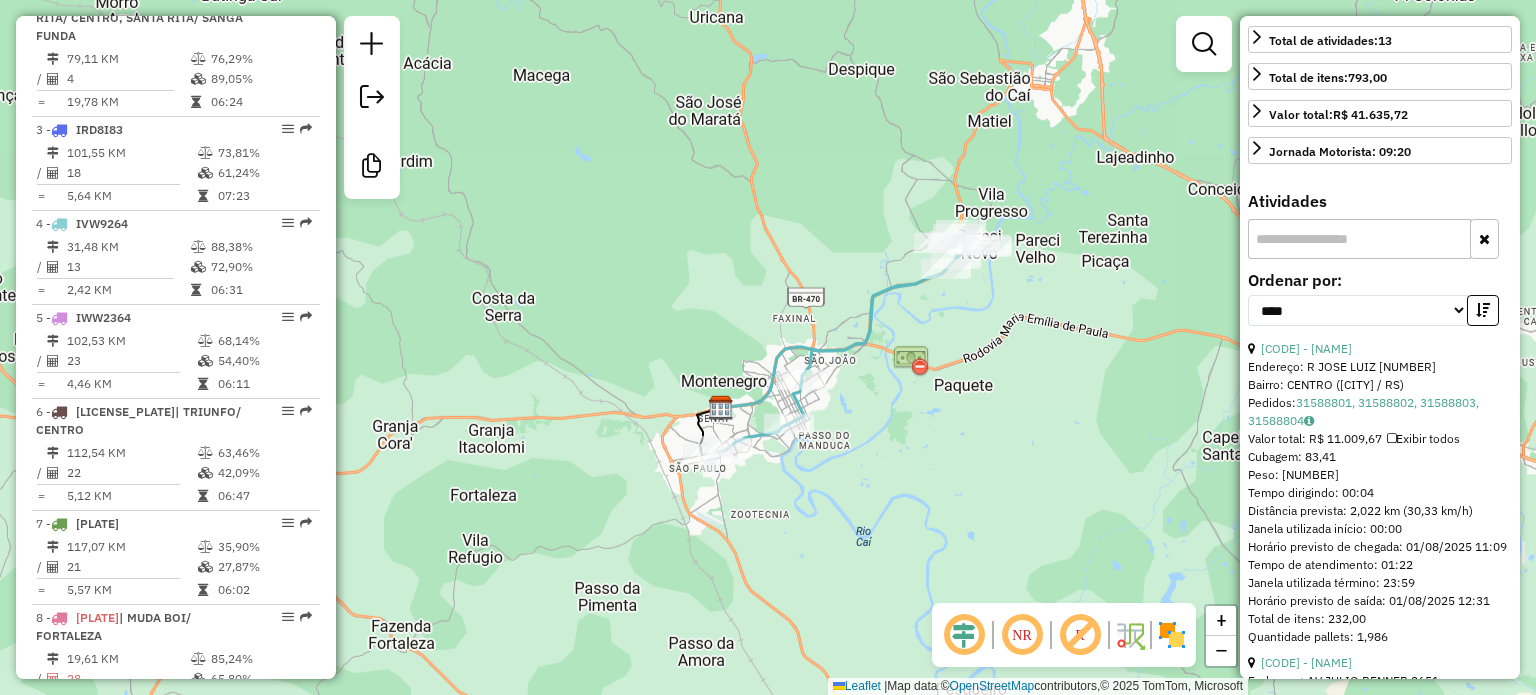 scroll, scrollTop: 500, scrollLeft: 0, axis: vertical 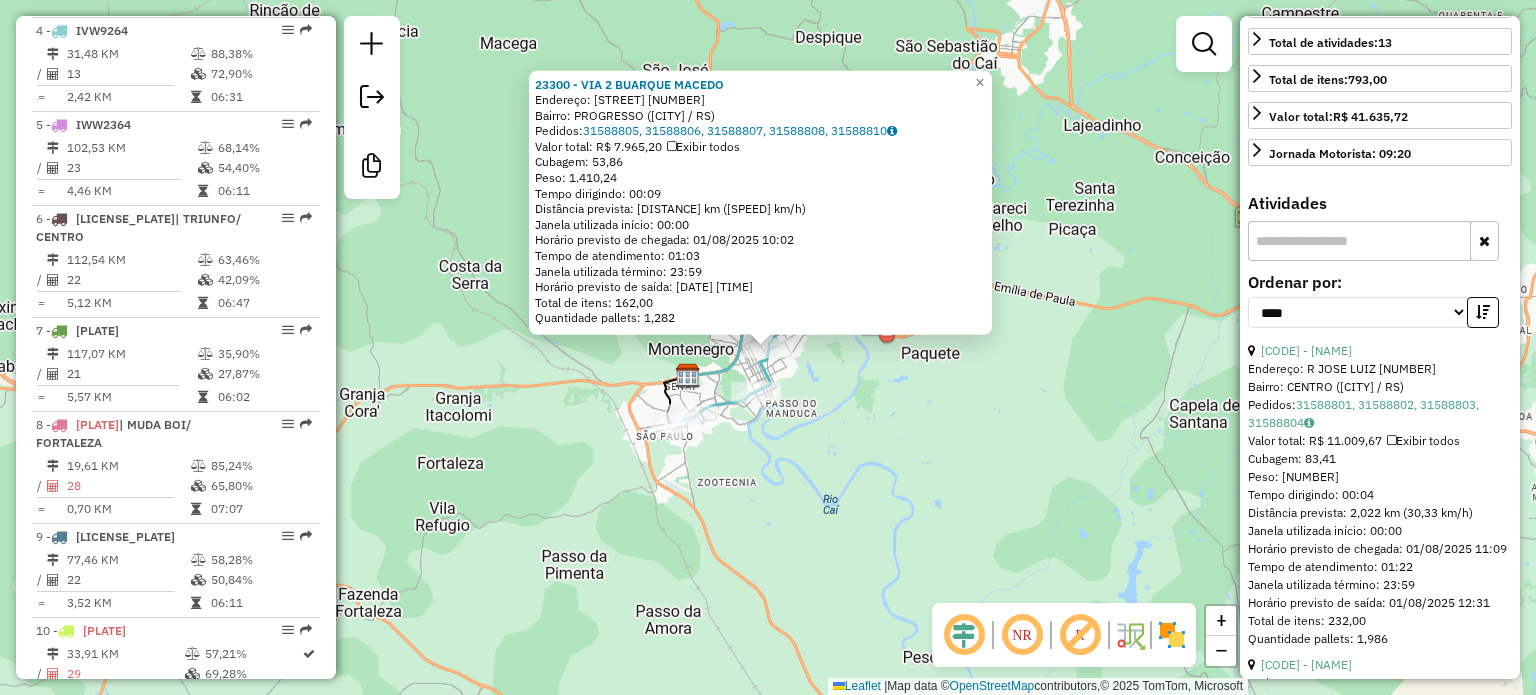 click on "Endereço: [STREET] [NUMBER] Bairro: [NEIGHBORHOOD] ([CITY] / [STATE]) Pedidos: [NUMBER], [NUMBER], [NUMBER], [NUMBER], [NUMBER] Valor total: [CURRENCY] [AMOUNT] Exibir todos Cubagem: [CUBAGE] Peso: [WEIGHT] Tempo dirigindo: [TIME] Distância prevista: [DISTANCE] km ([SPEED] km/h) Janela utilizada início: [TIME] Horário previsto de chegada: [DATE] [TIME] Tempo de atendimento: [TIME] Janela utilizada término: [TIME] Horário previsto de saída: [DATE] [TIME] Total de itens: [ITEMS] Quantidade pallets: [PALLETS] × Janela de atendimento Grade de atendimento Capacidade Transportadoras Veículos Cliente Pedidos Rotas Selecione os dias de semana para filtrar as janelas de atendimento Seg Ter Qua Qui Sex Sáb Dom Informe o período da janela de atendimento: De: Até: Filtrar exatamente a janela do cliente Considerar janela de atendimento padrão Selecione os dias de semana para filtrar as grades de atendimento Seg Ter Qua Qui Sex Sáb Dom De:" 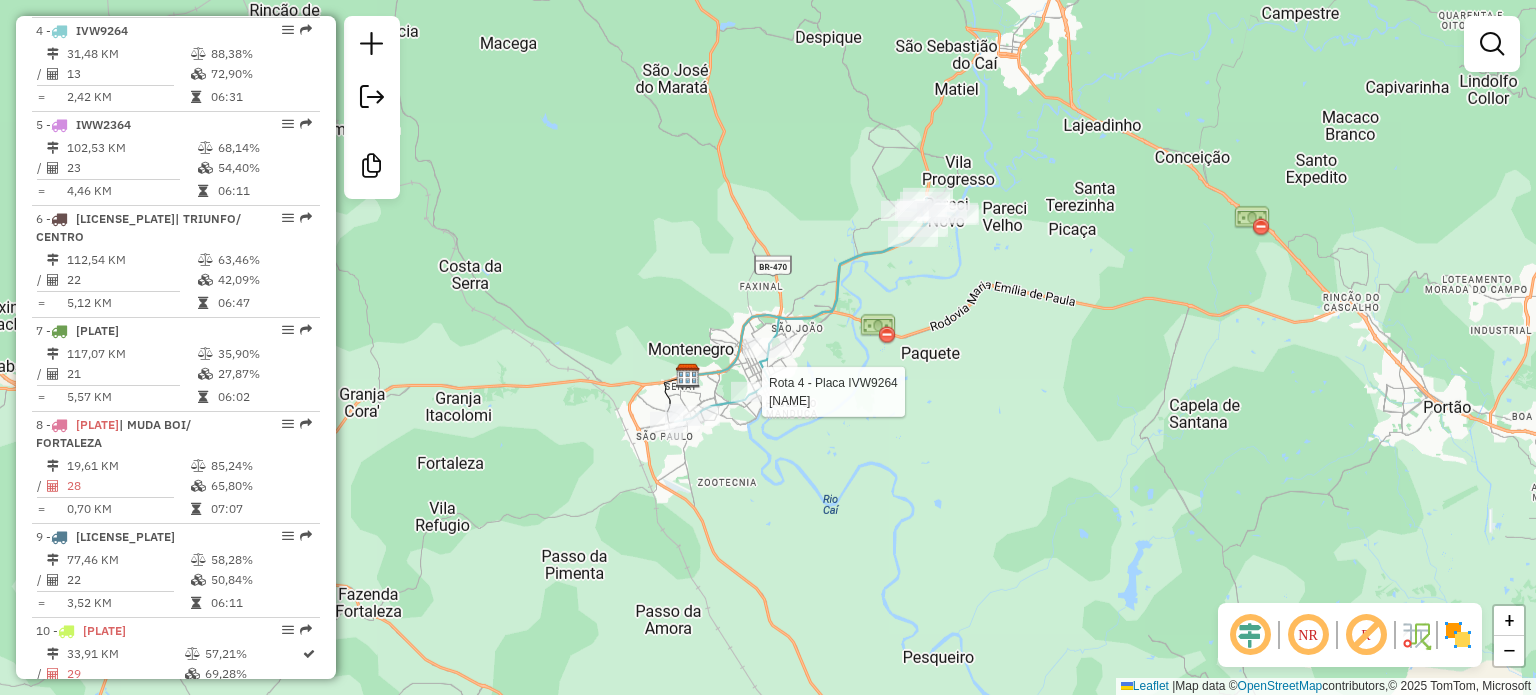 select on "*********" 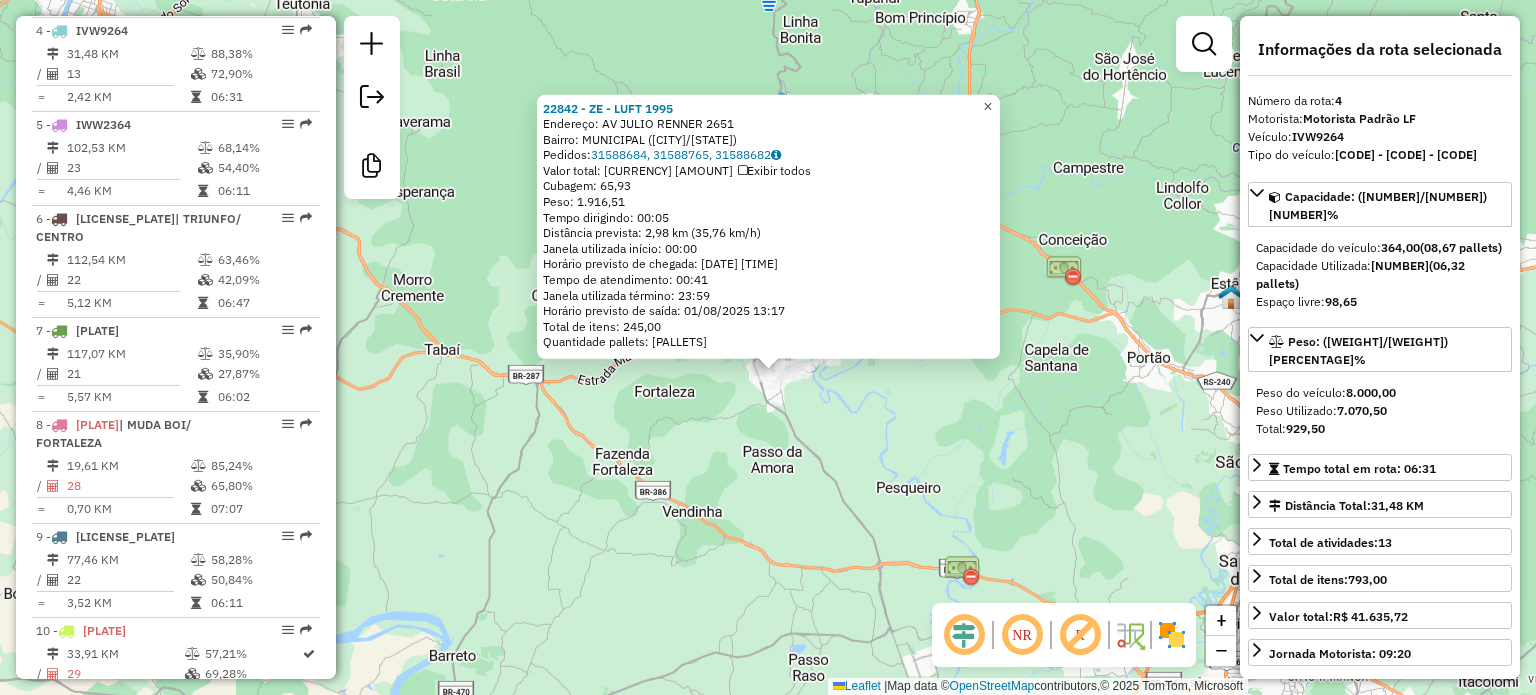 click on "×" 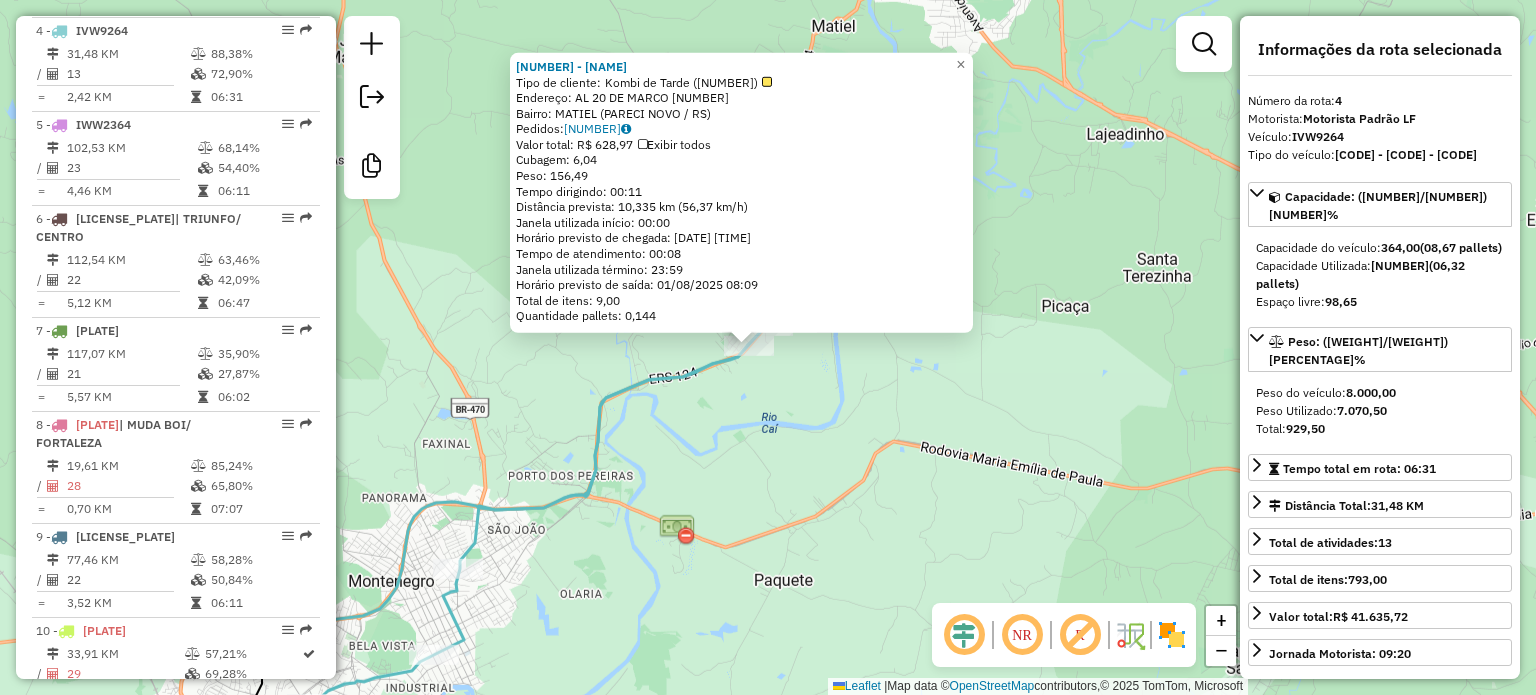 drag, startPoint x: 744, startPoint y: 346, endPoint x: 767, endPoint y: 406, distance: 64.25729 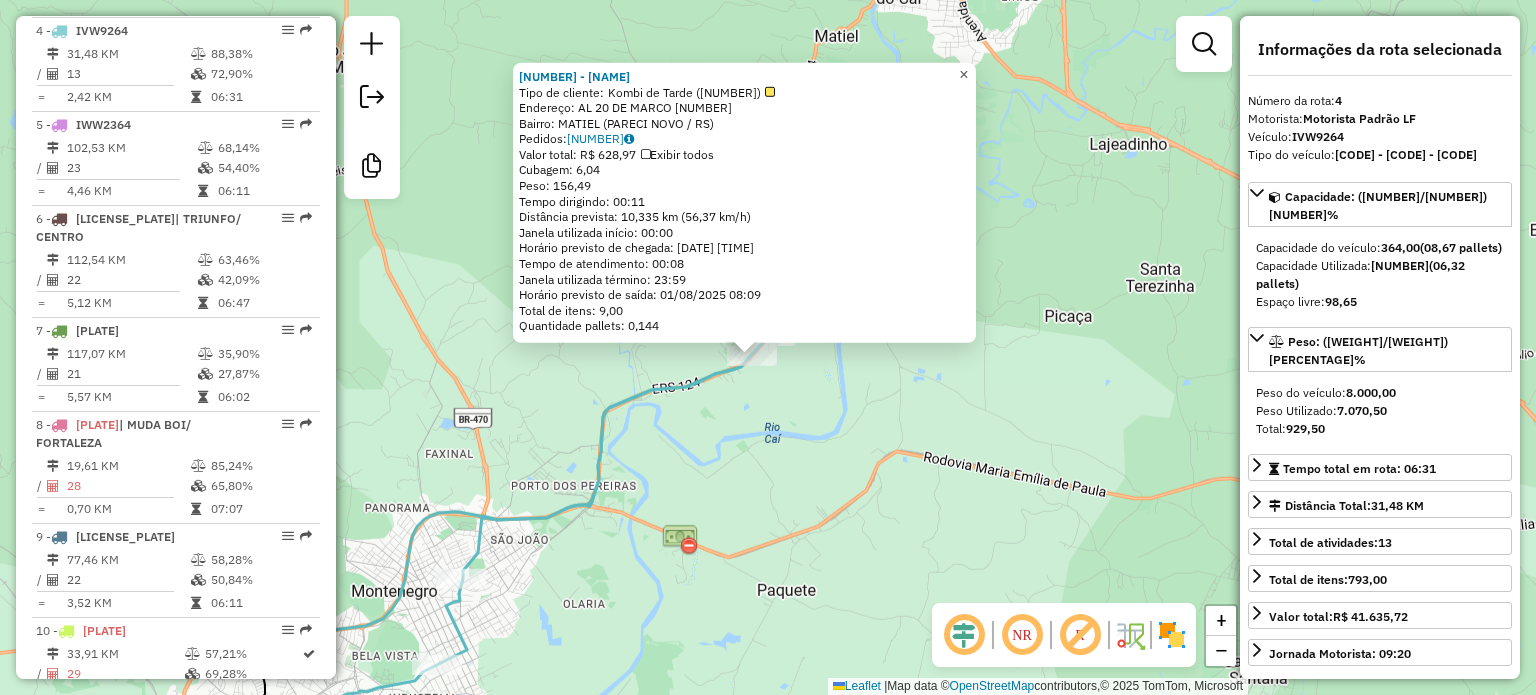 drag, startPoint x: 969, startPoint y: 71, endPoint x: 984, endPoint y: 78, distance: 16.552946 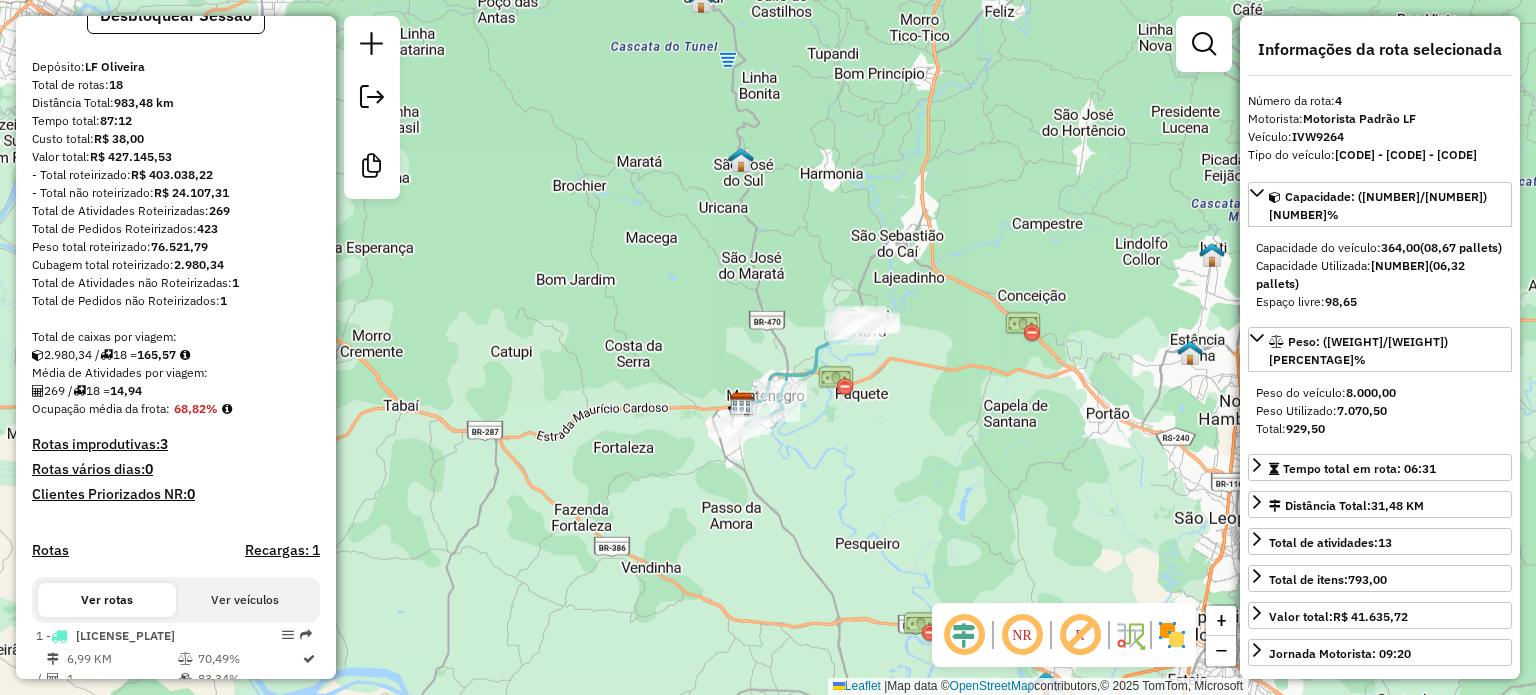 scroll, scrollTop: 200, scrollLeft: 0, axis: vertical 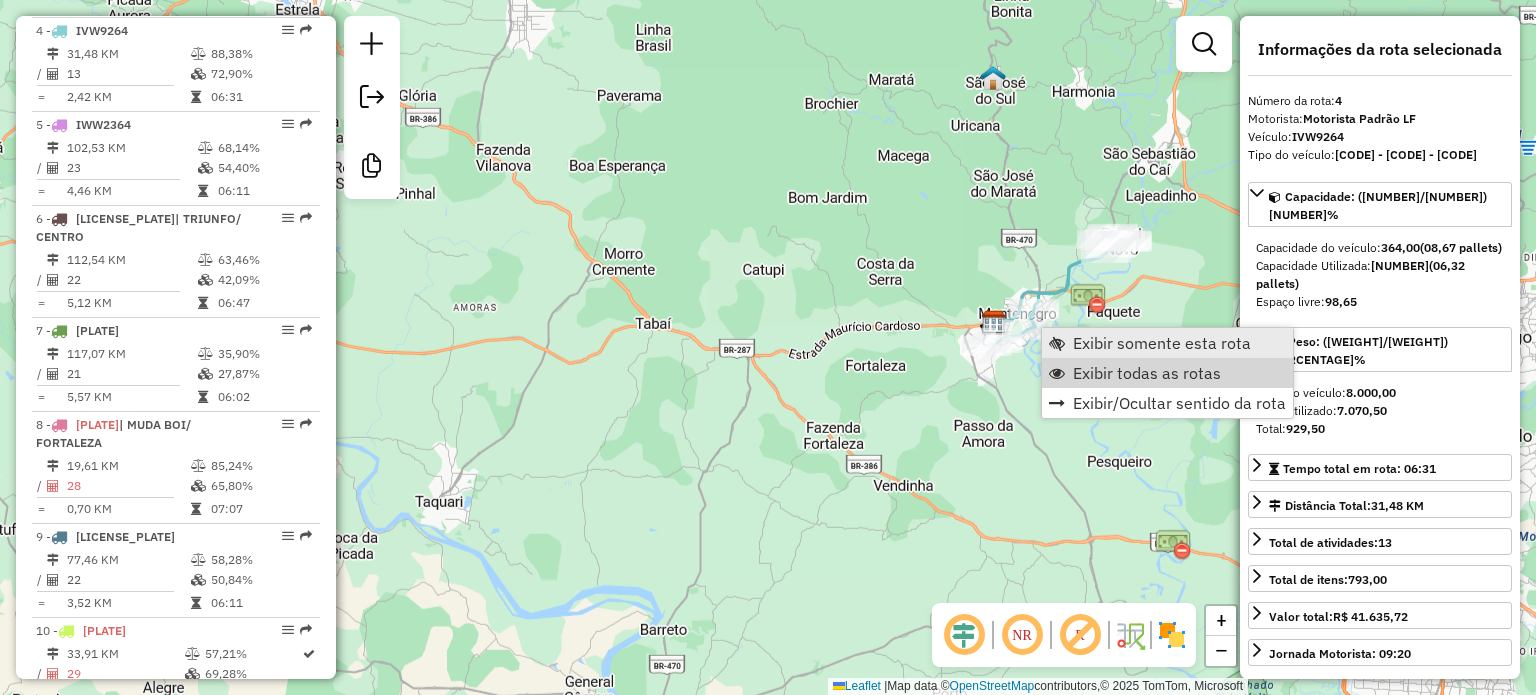 click on "Exibir todas as rotas" at bounding box center [1167, 373] 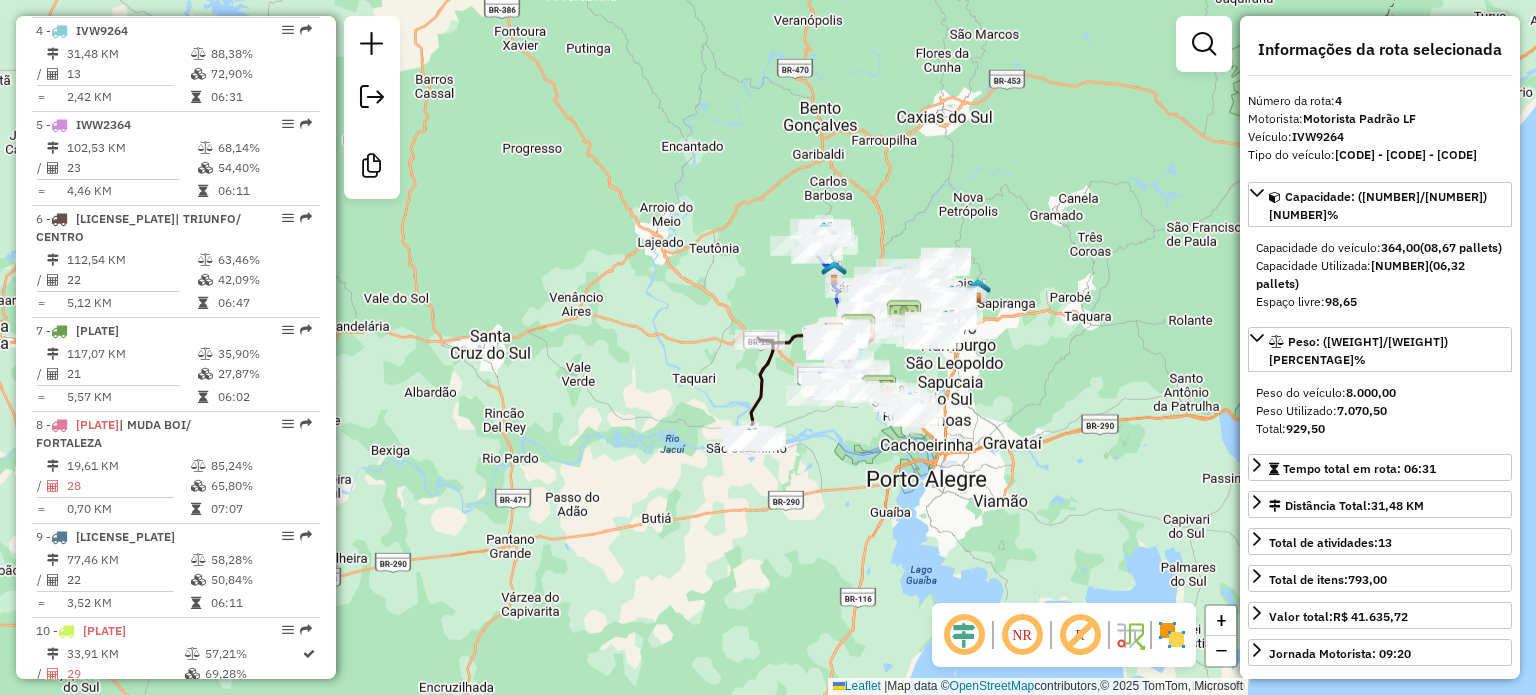 drag, startPoint x: 771, startPoint y: 403, endPoint x: 674, endPoint y: 371, distance: 102.14206 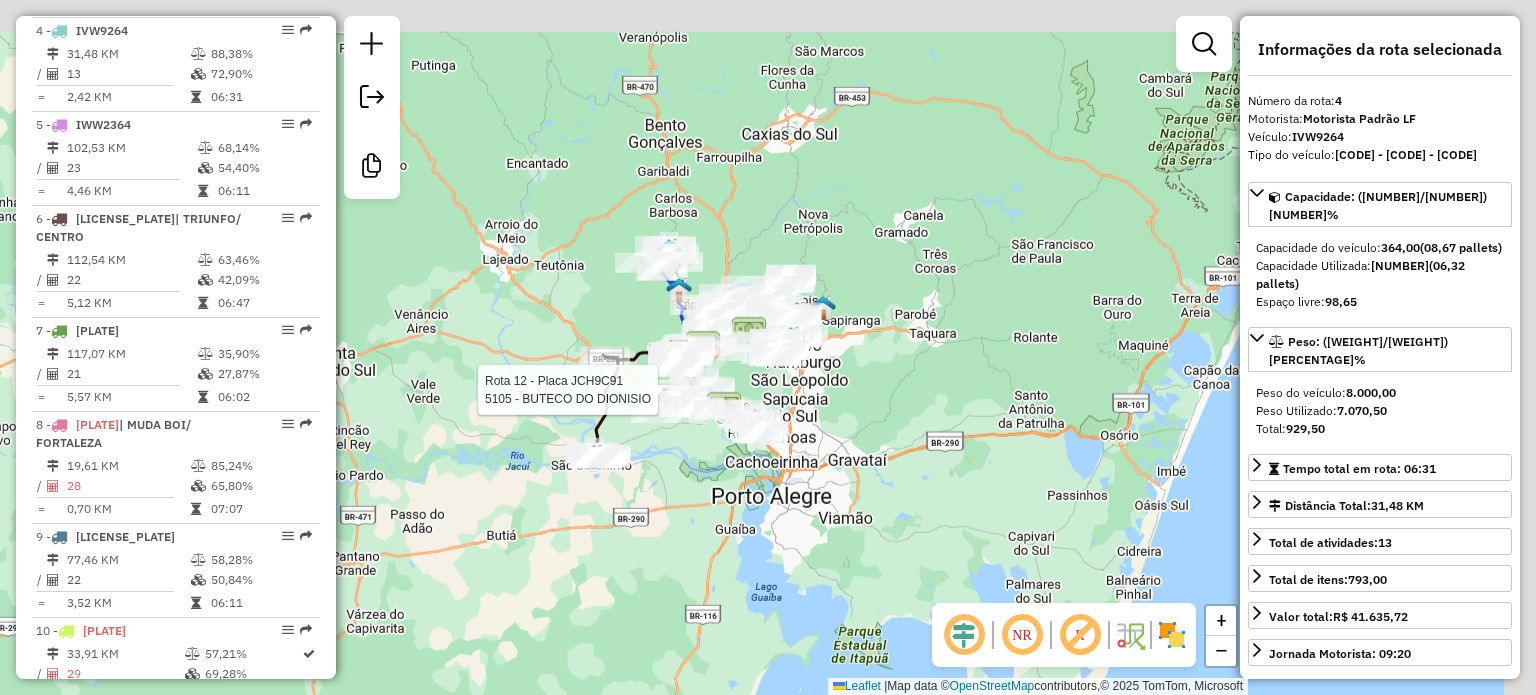 drag, startPoint x: 975, startPoint y: 361, endPoint x: 807, endPoint y: 404, distance: 173.41568 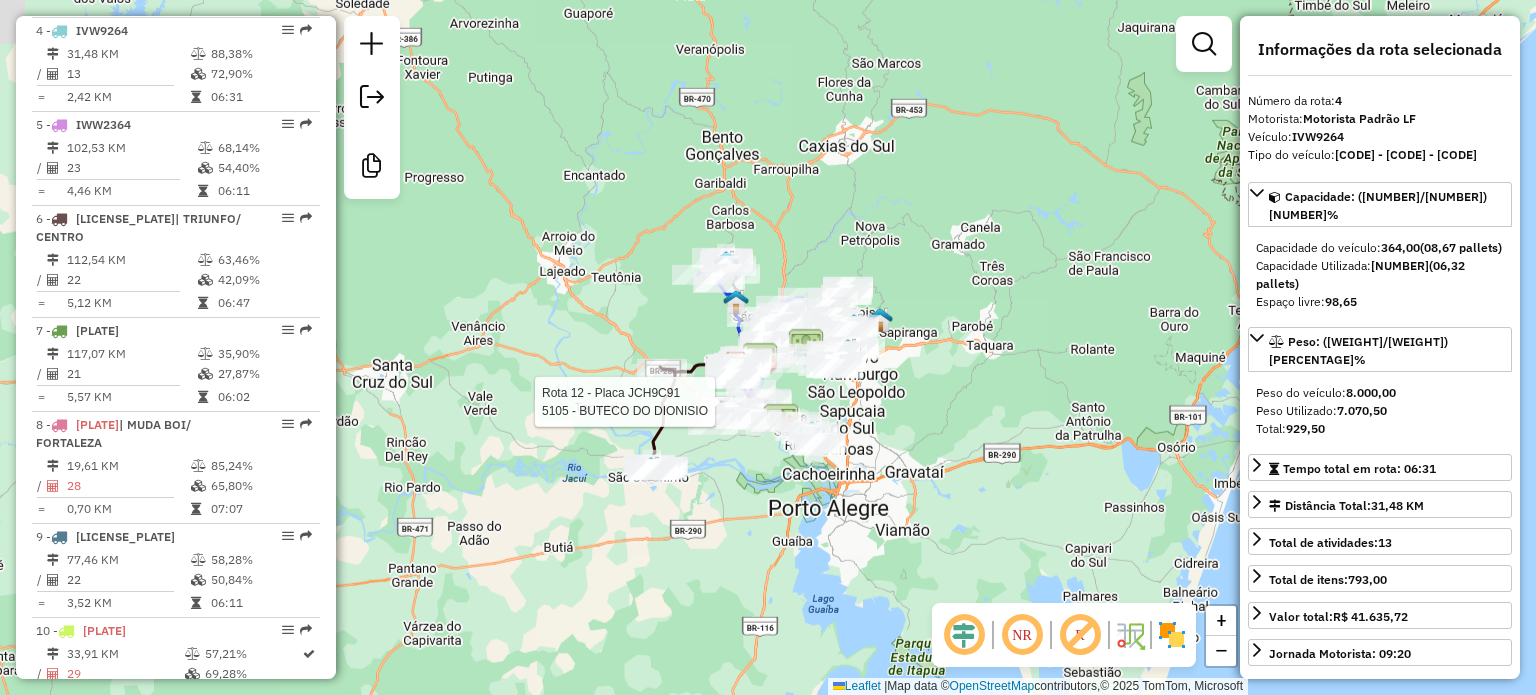 drag, startPoint x: 910, startPoint y: 415, endPoint x: 937, endPoint y: 433, distance: 32.449963 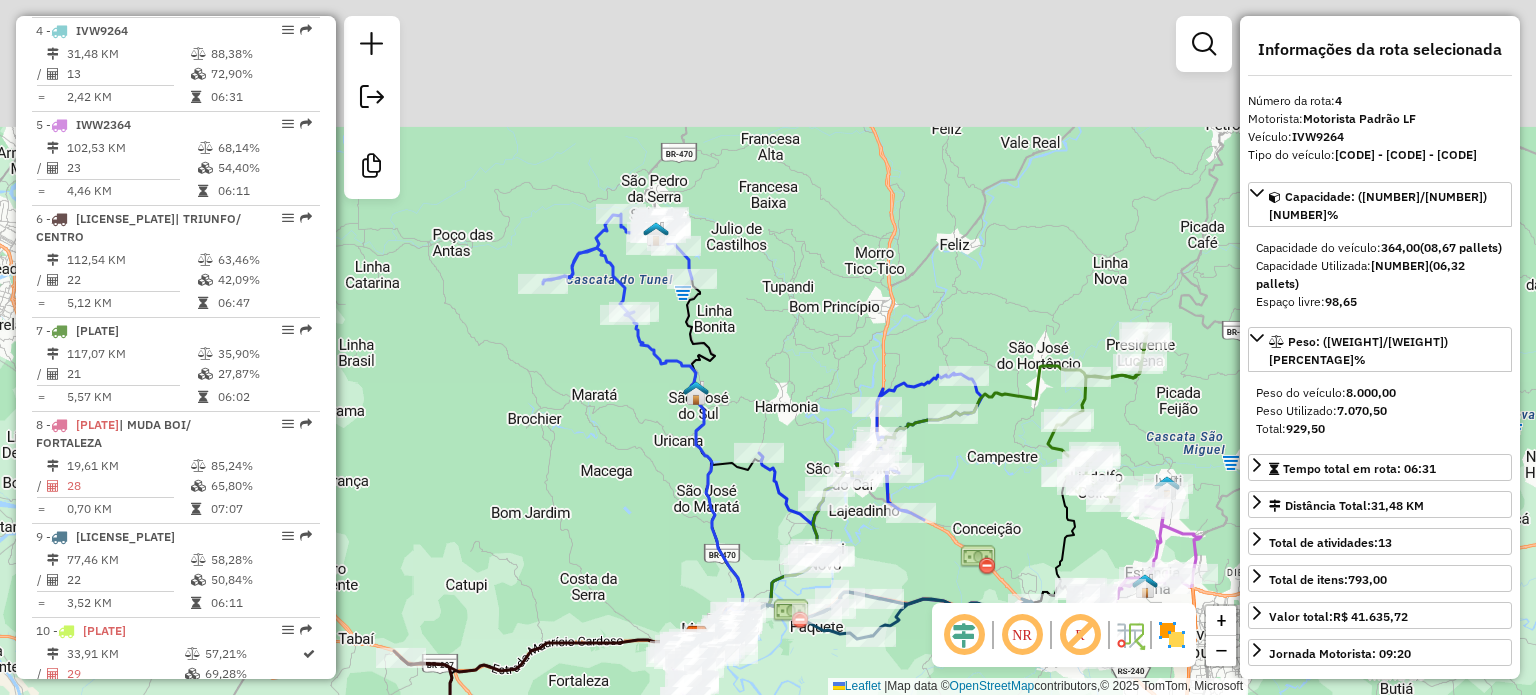 drag, startPoint x: 751, startPoint y: 179, endPoint x: 643, endPoint y: 473, distance: 313.2092 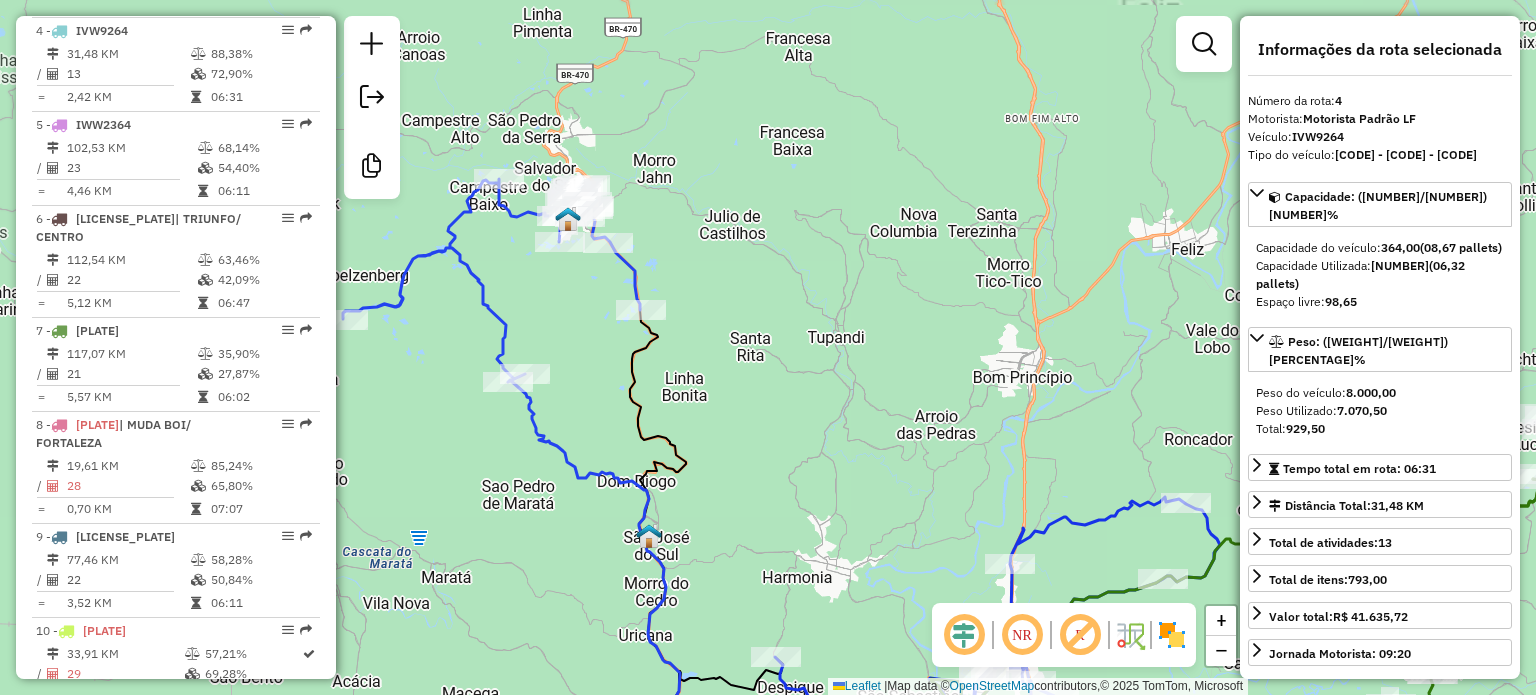 click on "Janela de atendimento Grade de atendimento Capacidade Transportadoras Veículos Cliente Pedidos  Rotas Selecione os dias de semana para filtrar as janelas de atendimento  Seg   Ter   Qua   Qui   Sex   Sáb   Dom  Informe o período da janela de atendimento: De: Até:  Filtrar exatamente a janela do cliente  Considerar janela de atendimento padrão  Selecione os dias de semana para filtrar as grades de atendimento  Seg   Ter   Qua   Qui   Sex   Sáb   Dom   Considerar clientes sem dia de atendimento cadastrado  Clientes fora do dia de atendimento selecionado Filtrar as atividades entre os valores definidos abaixo:  Peso mínimo:   Peso máximo:   Cubagem mínima:   Cubagem máxima:   De:   Até:  Filtrar as atividades entre o tempo de atendimento definido abaixo:  De:   Até:   Considerar capacidade total dos clientes não roteirizados Transportadora: Selecione um ou mais itens Tipo de veículo: Selecione um ou mais itens Veículo: Selecione um ou mais itens Motorista: Selecione um ou mais itens Nome: Rótulo:" 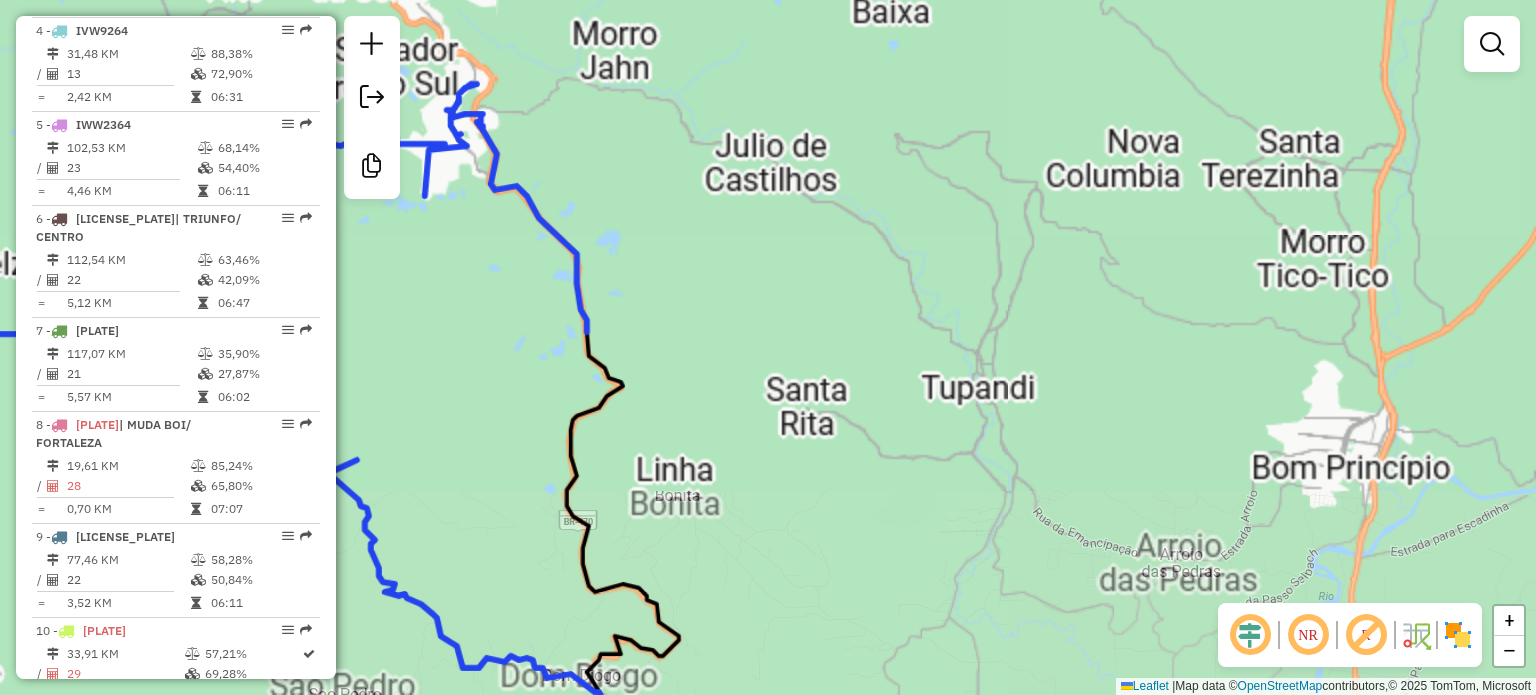 click on "Janela de atendimento Grade de atendimento Capacidade Transportadoras Veículos Cliente Pedidos  Rotas Selecione os dias de semana para filtrar as janelas de atendimento  Seg   Ter   Qua   Qui   Sex   Sáb   Dom  Informe o período da janela de atendimento: De: Até:  Filtrar exatamente a janela do cliente  Considerar janela de atendimento padrão  Selecione os dias de semana para filtrar as grades de atendimento  Seg   Ter   Qua   Qui   Sex   Sáb   Dom   Considerar clientes sem dia de atendimento cadastrado  Clientes fora do dia de atendimento selecionado Filtrar as atividades entre os valores definidos abaixo:  Peso mínimo:   Peso máximo:   Cubagem mínima:   Cubagem máxima:   De:   Até:  Filtrar as atividades entre o tempo de atendimento definido abaixo:  De:   Até:   Considerar capacidade total dos clientes não roteirizados Transportadora: Selecione um ou mais itens Tipo de veículo: Selecione um ou mais itens Veículo: Selecione um ou mais itens Motorista: Selecione um ou mais itens Nome: Rótulo:" 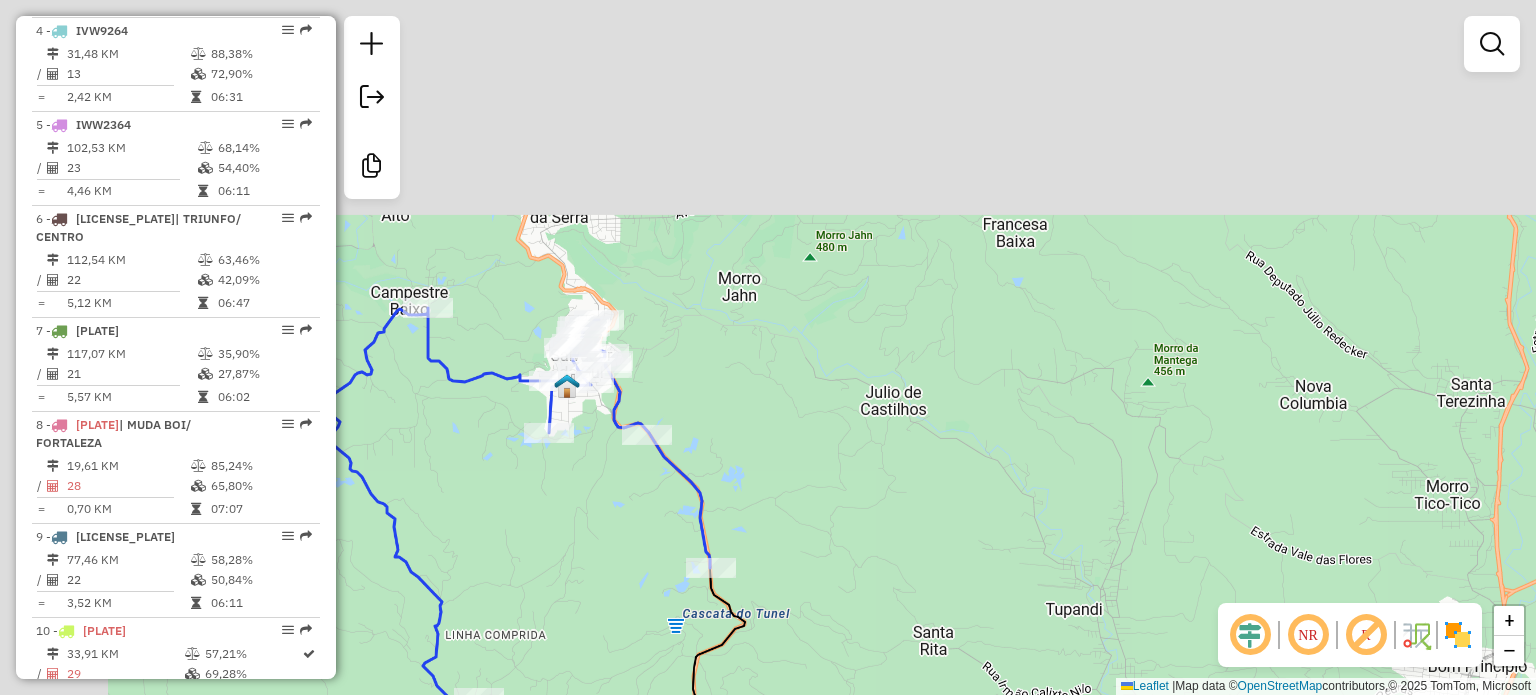 drag, startPoint x: 681, startPoint y: 291, endPoint x: 576, endPoint y: 467, distance: 204.94145 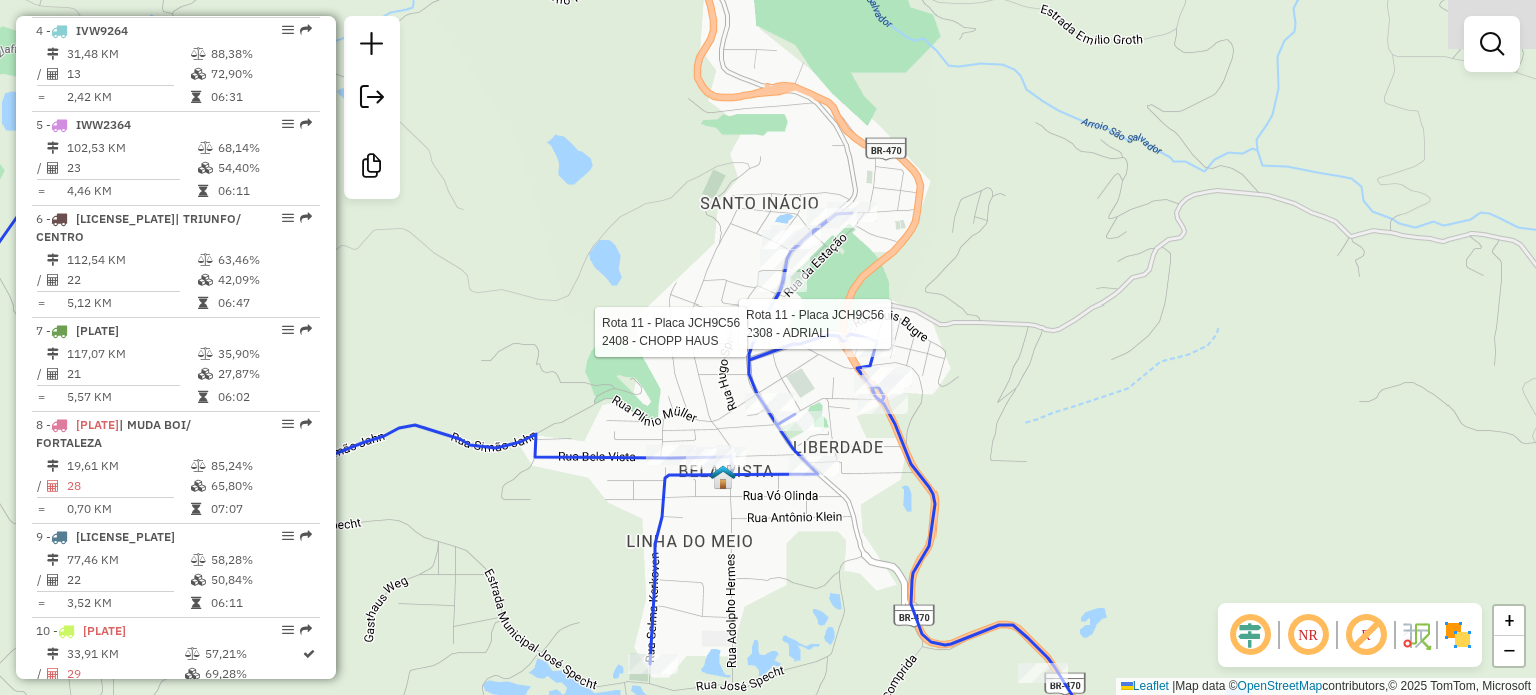 drag, startPoint x: 998, startPoint y: 284, endPoint x: 969, endPoint y: 413, distance: 132.21951 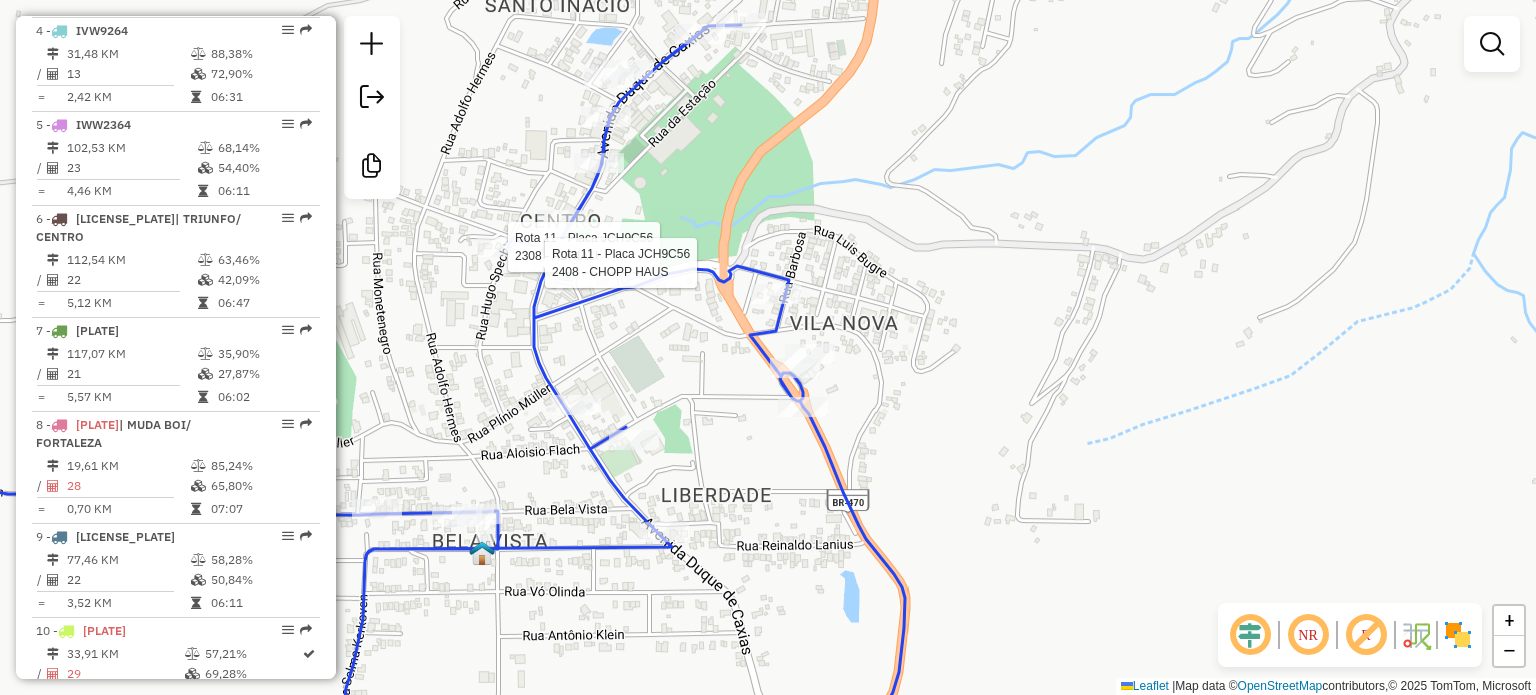 drag, startPoint x: 951, startPoint y: 367, endPoint x: 964, endPoint y: 399, distance: 34.539833 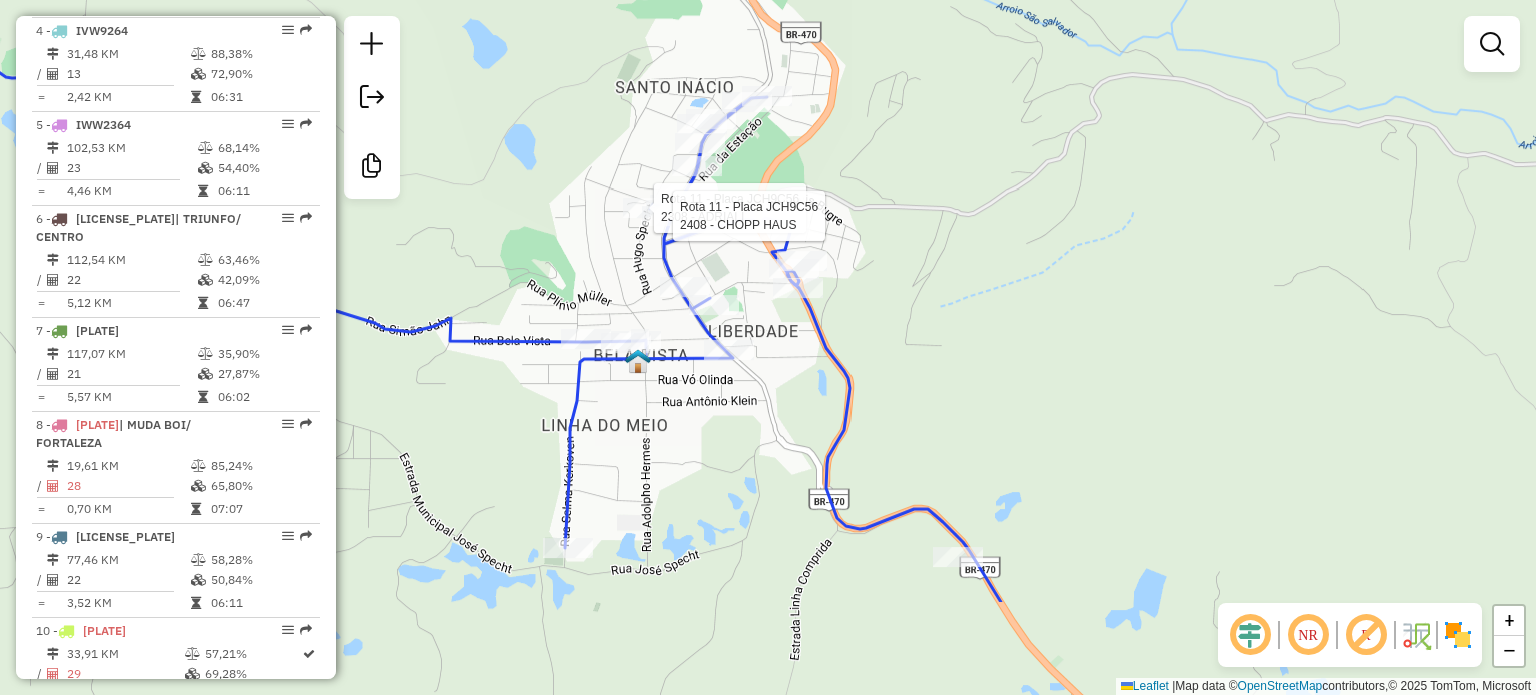 drag, startPoint x: 950, startPoint y: 547, endPoint x: 869, endPoint y: 399, distance: 168.71574 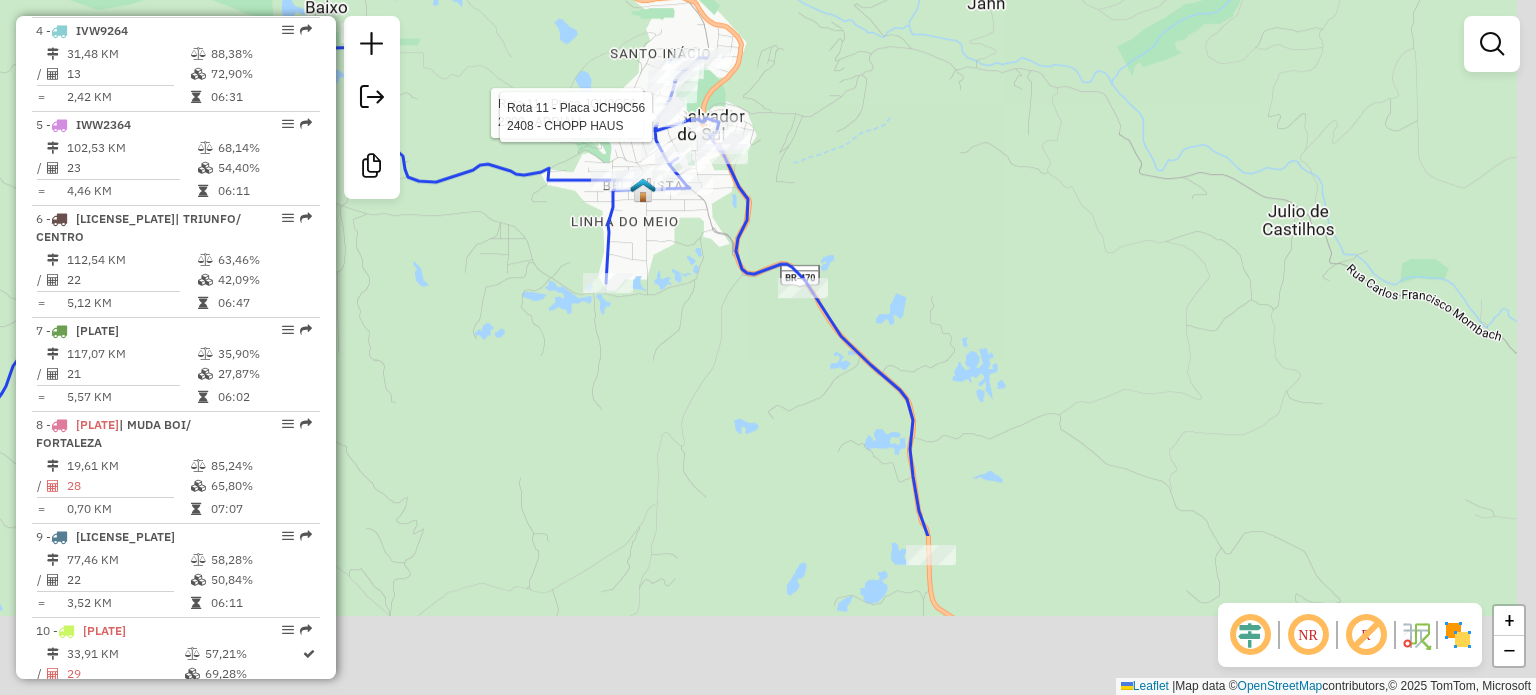 drag, startPoint x: 1003, startPoint y: 521, endPoint x: 994, endPoint y: 371, distance: 150.26976 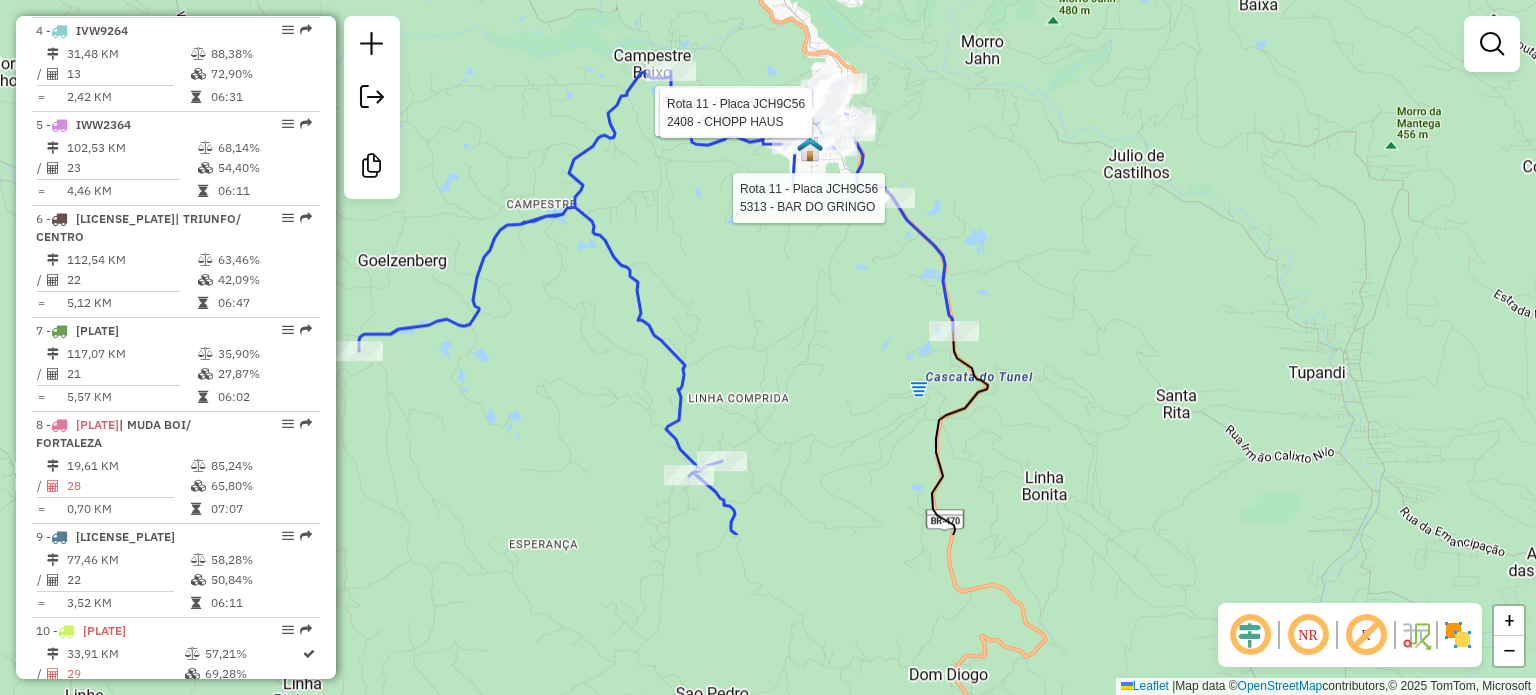 drag, startPoint x: 956, startPoint y: 588, endPoint x: 928, endPoint y: 359, distance: 230.70544 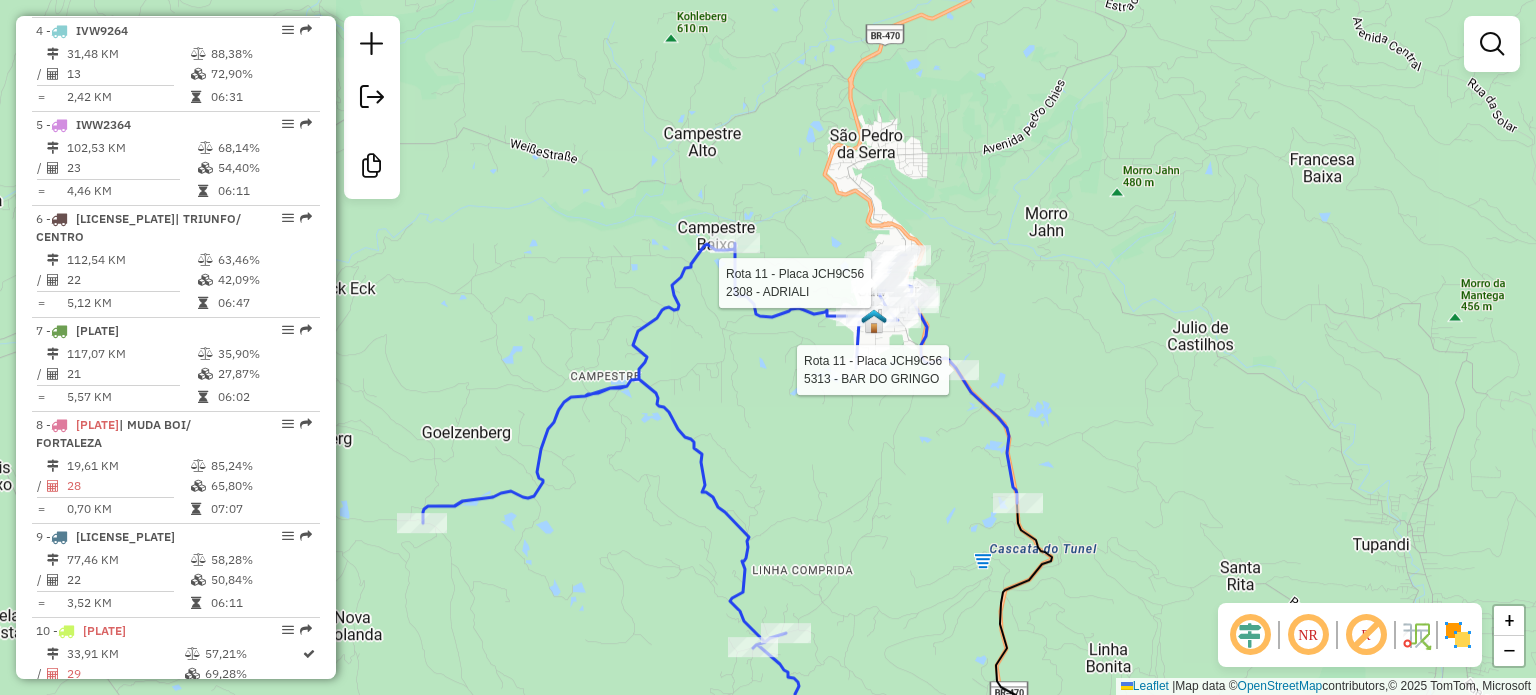 drag, startPoint x: 735, startPoint y: 311, endPoint x: 803, endPoint y: 479, distance: 181.24017 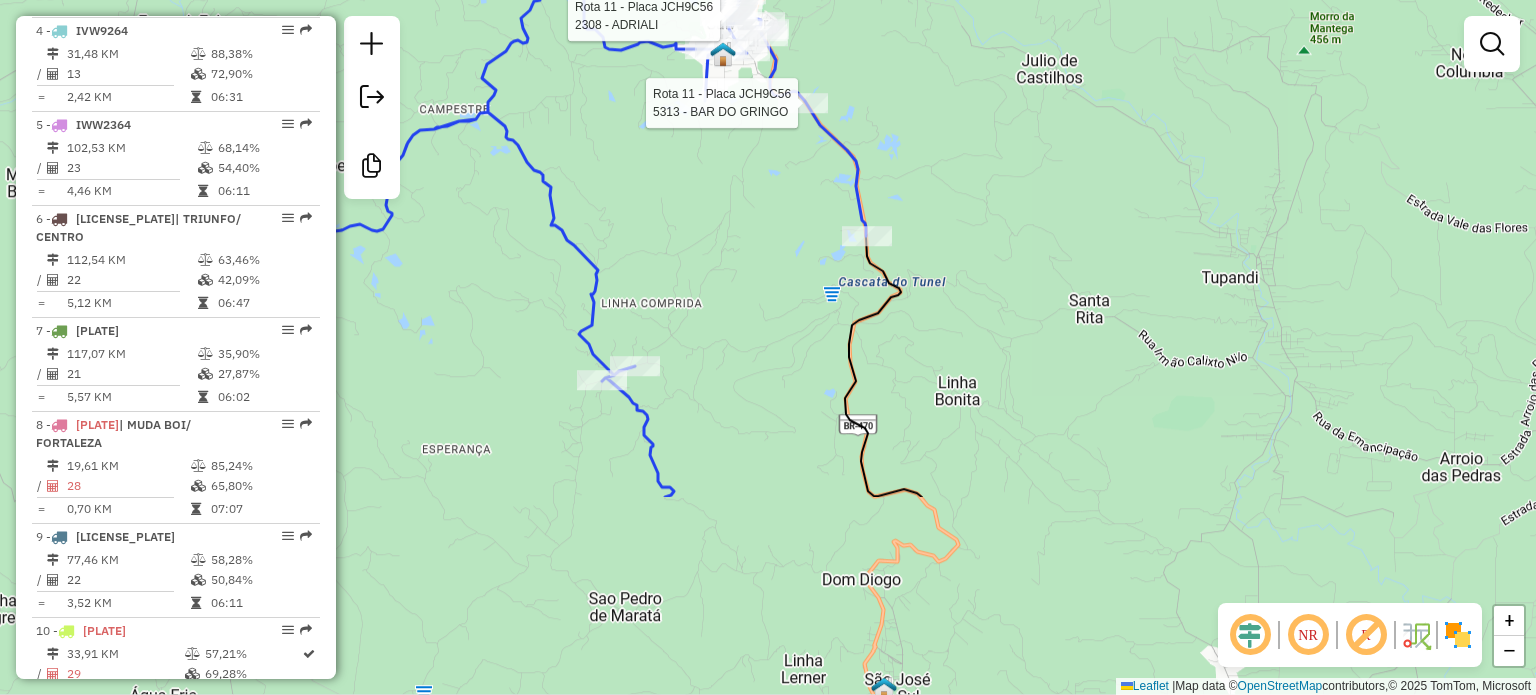 drag, startPoint x: 882, startPoint y: 500, endPoint x: 732, endPoint y: 245, distance: 295.84625 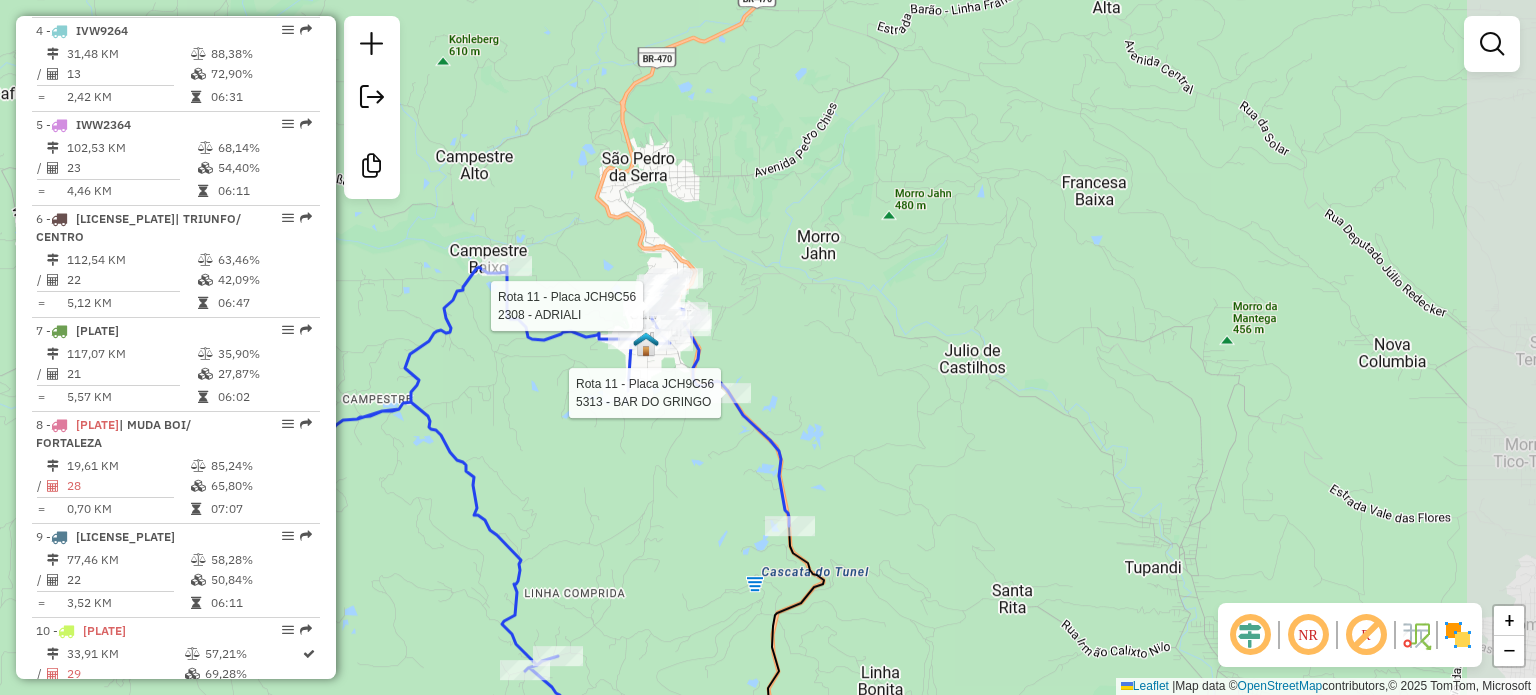 drag, startPoint x: 1099, startPoint y: 318, endPoint x: 1004, endPoint y: 669, distance: 363.62894 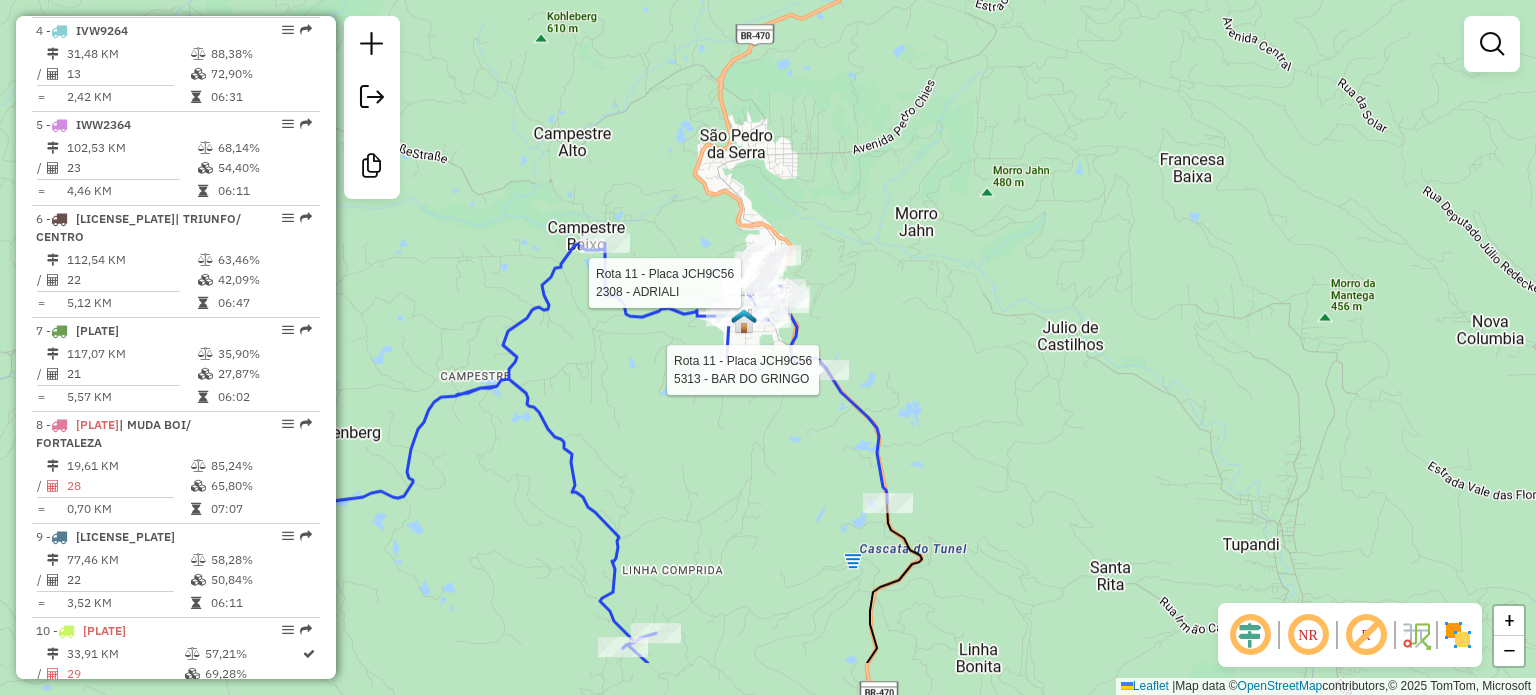 drag, startPoint x: 1060, startPoint y: 375, endPoint x: 1138, endPoint y: 252, distance: 145.64684 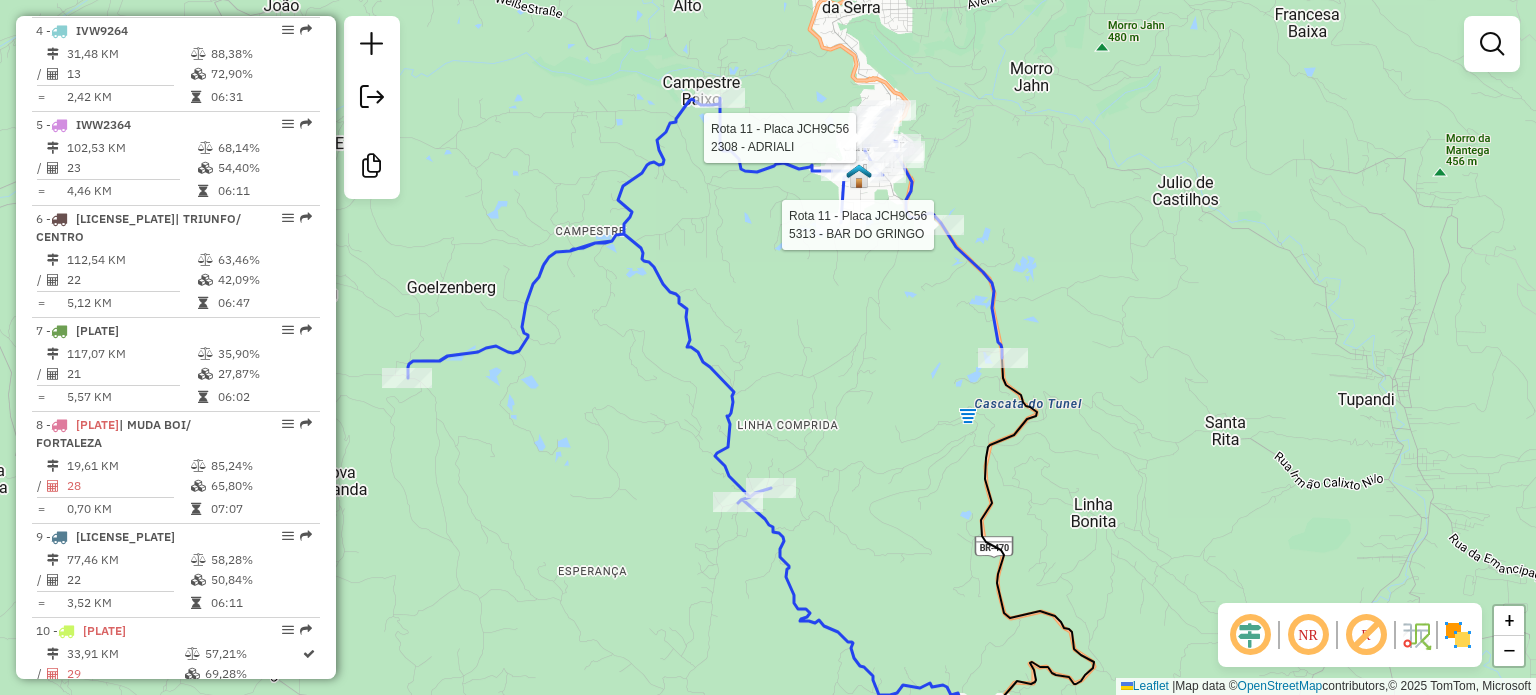 drag, startPoint x: 1091, startPoint y: 353, endPoint x: 1124, endPoint y: 338, distance: 36.249138 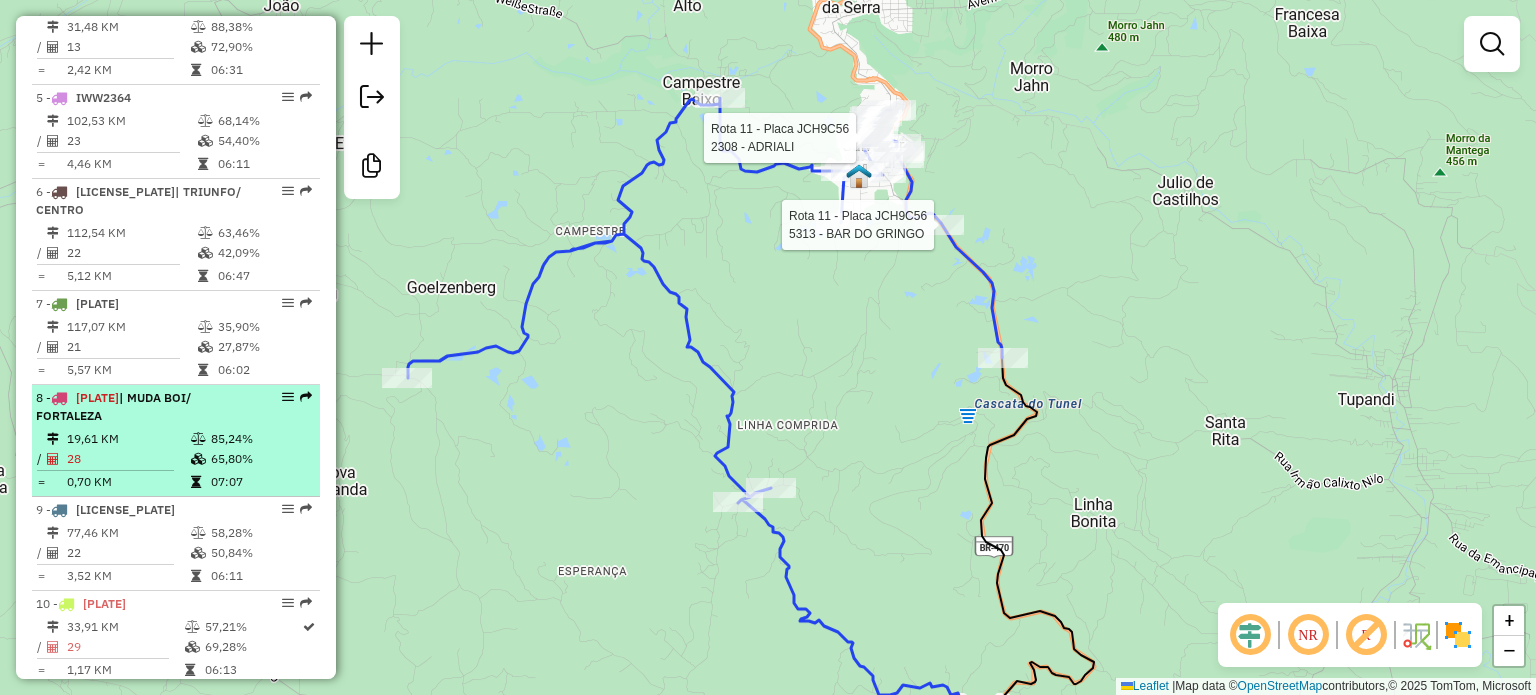 scroll, scrollTop: 1240, scrollLeft: 0, axis: vertical 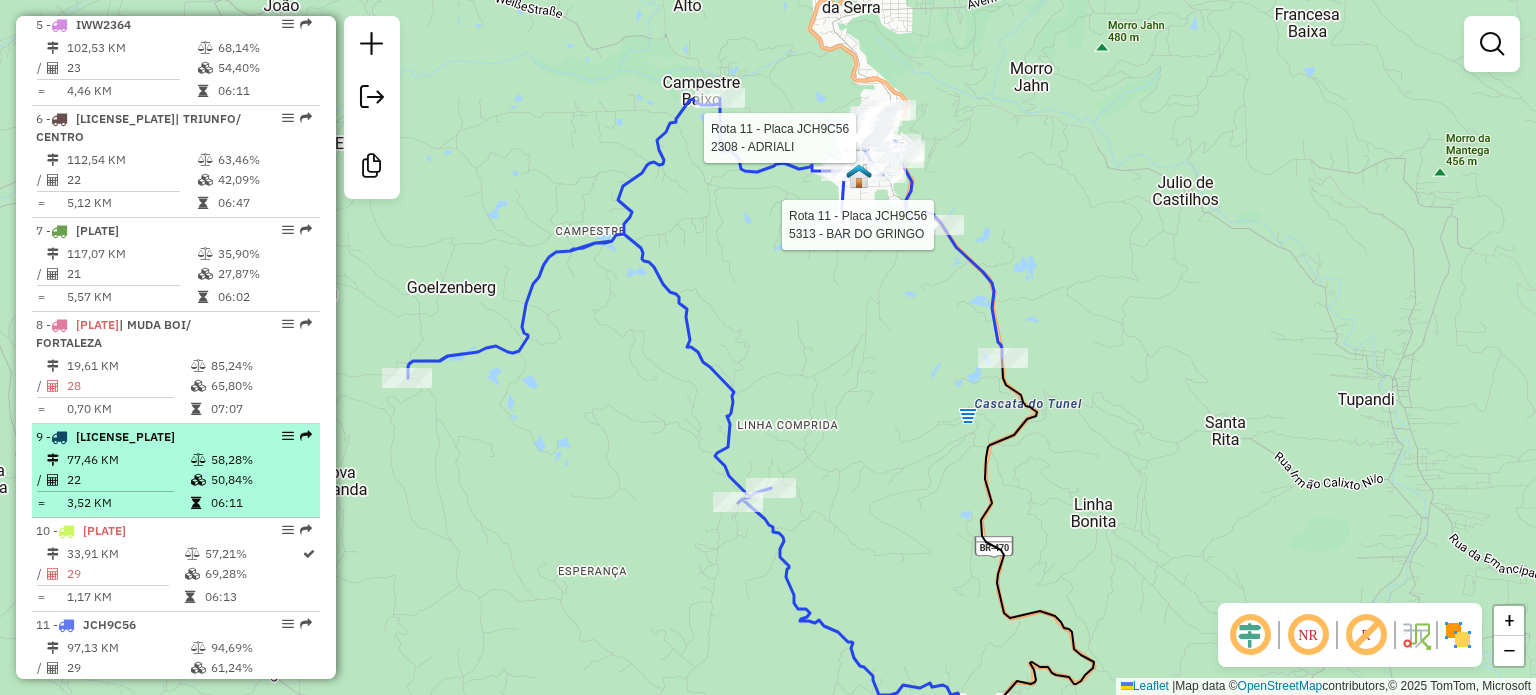 click on "[CODE] - [CODE]" at bounding box center (142, 437) 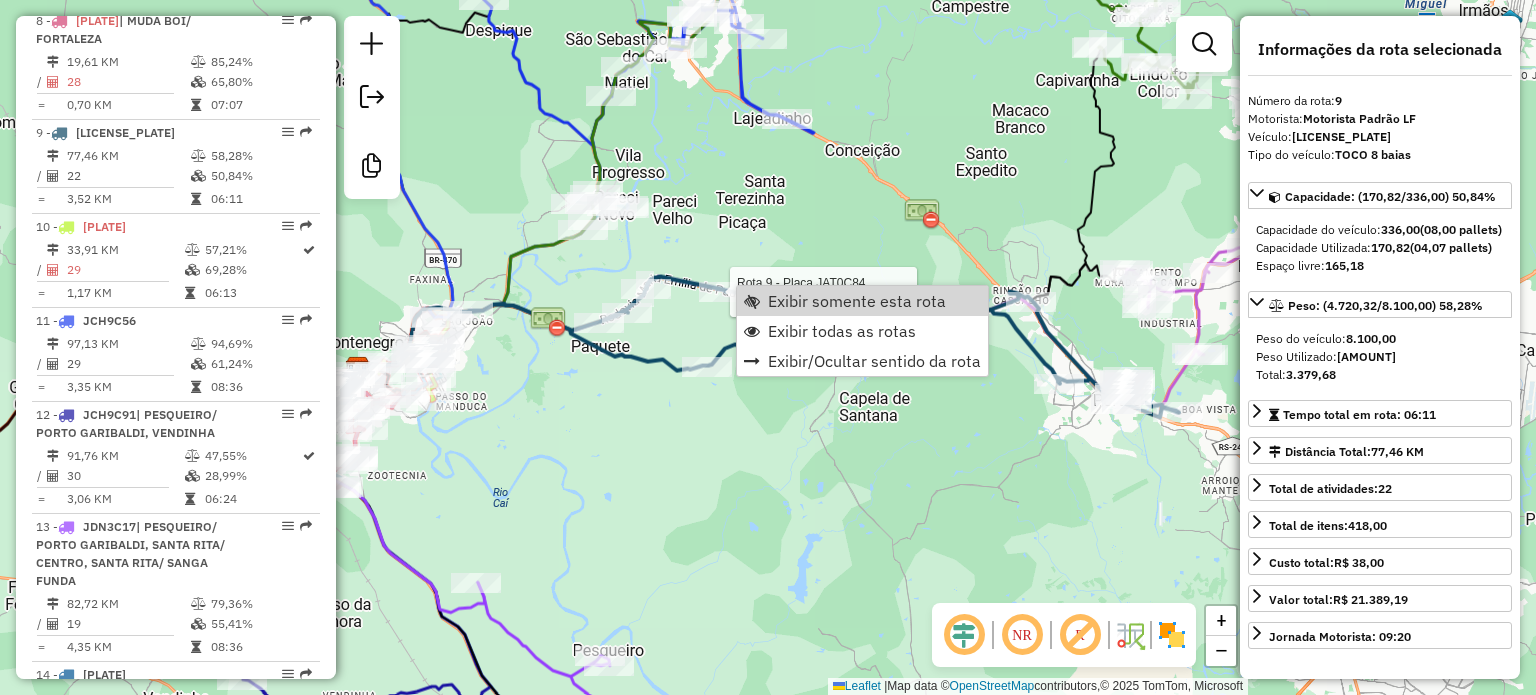 scroll, scrollTop: 1646, scrollLeft: 0, axis: vertical 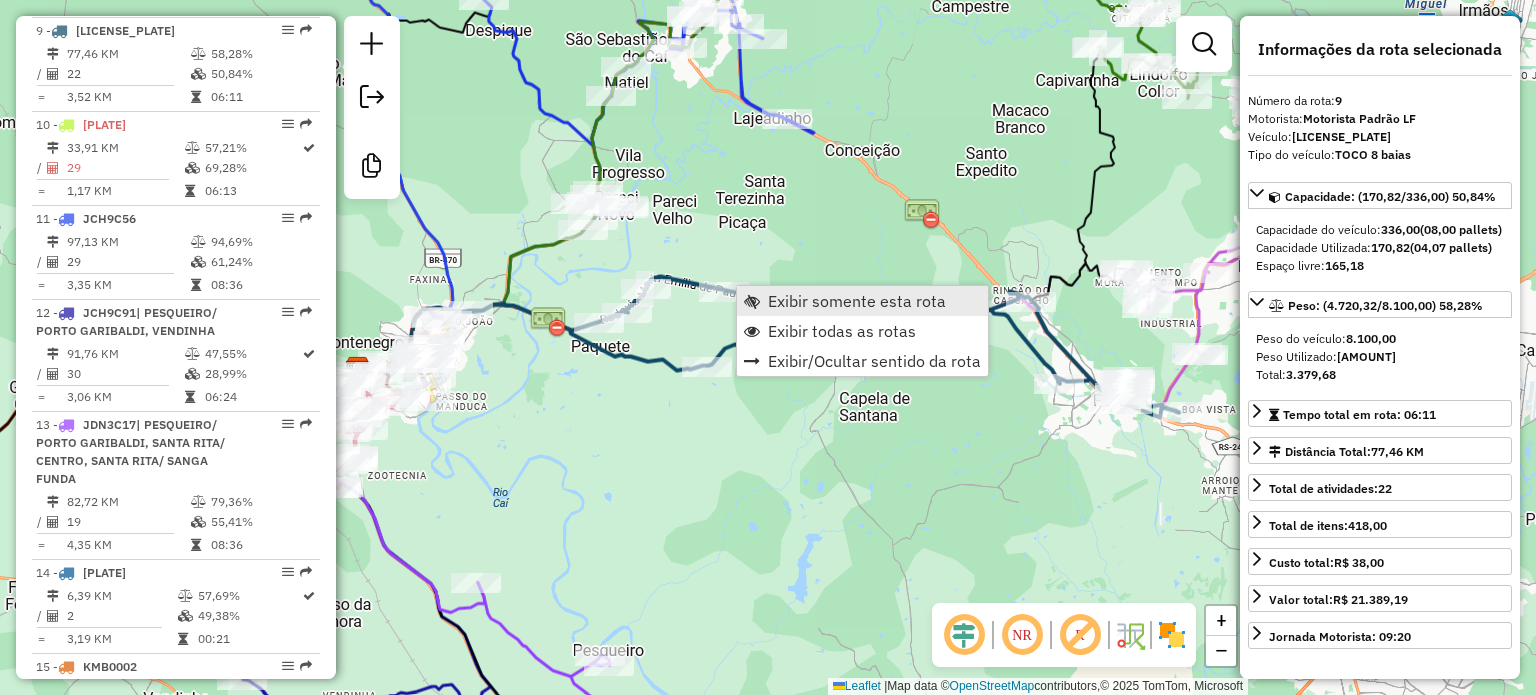 click on "Exibir somente esta rota" at bounding box center [857, 301] 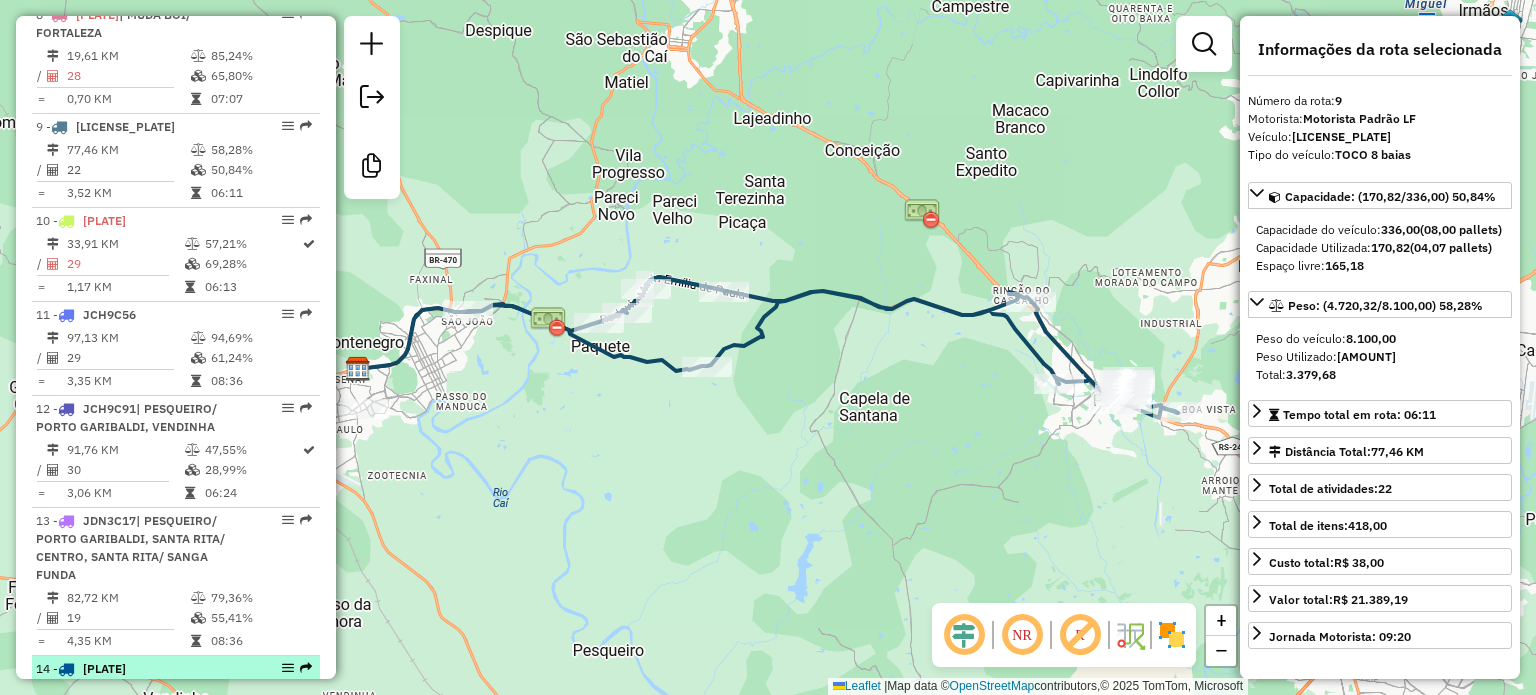 scroll, scrollTop: 1546, scrollLeft: 0, axis: vertical 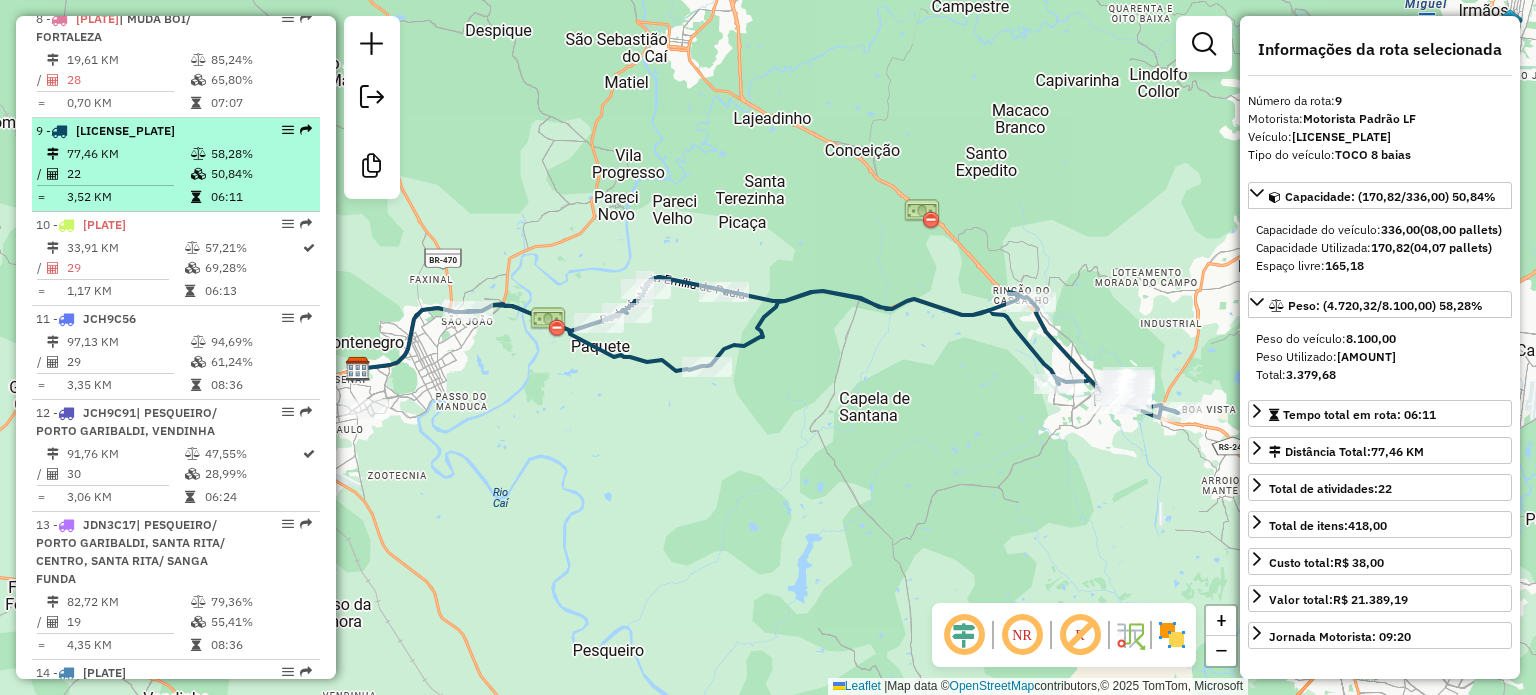 click on "[CODE] - [CODE]" at bounding box center (142, 131) 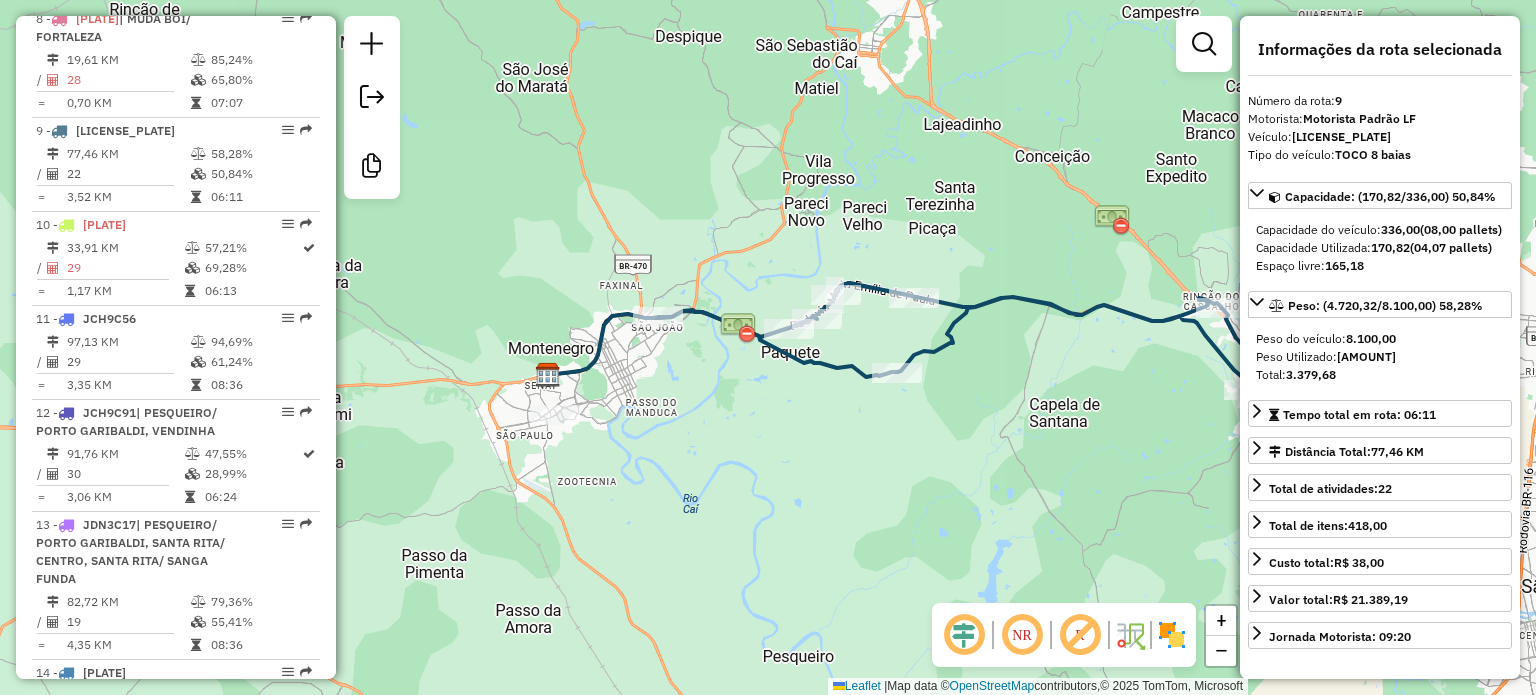drag, startPoint x: 567, startPoint y: 459, endPoint x: 777, endPoint y: 415, distance: 214.56001 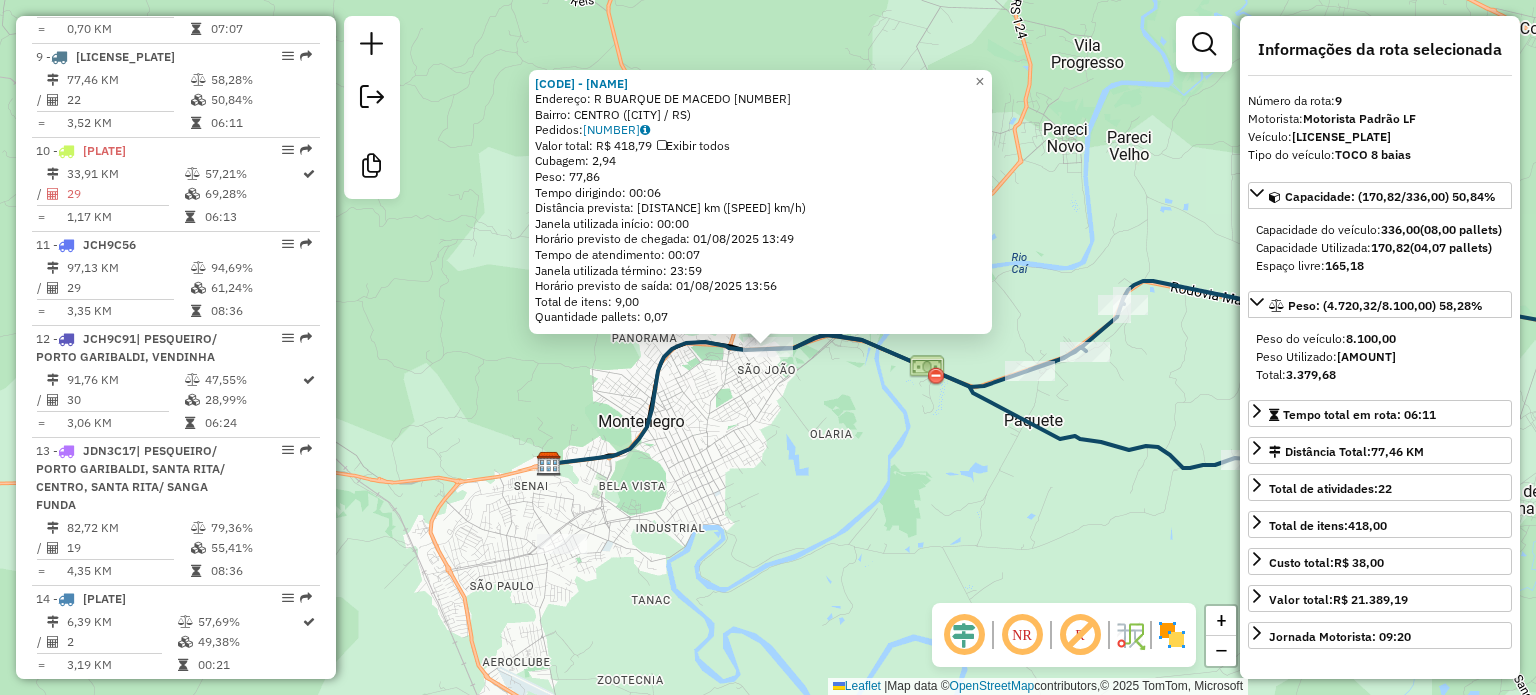 scroll, scrollTop: 1646, scrollLeft: 0, axis: vertical 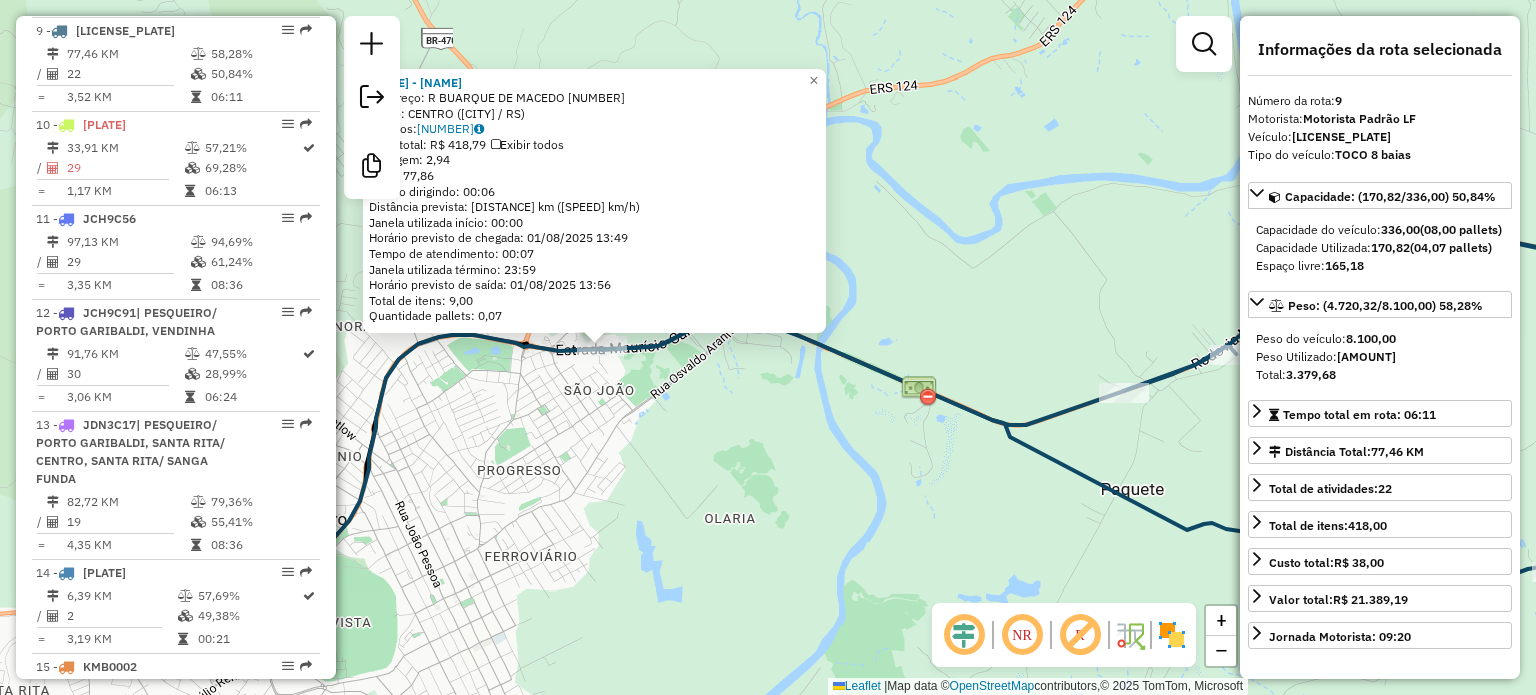 drag, startPoint x: 640, startPoint y: 363, endPoint x: 672, endPoint y: 455, distance: 97.406364 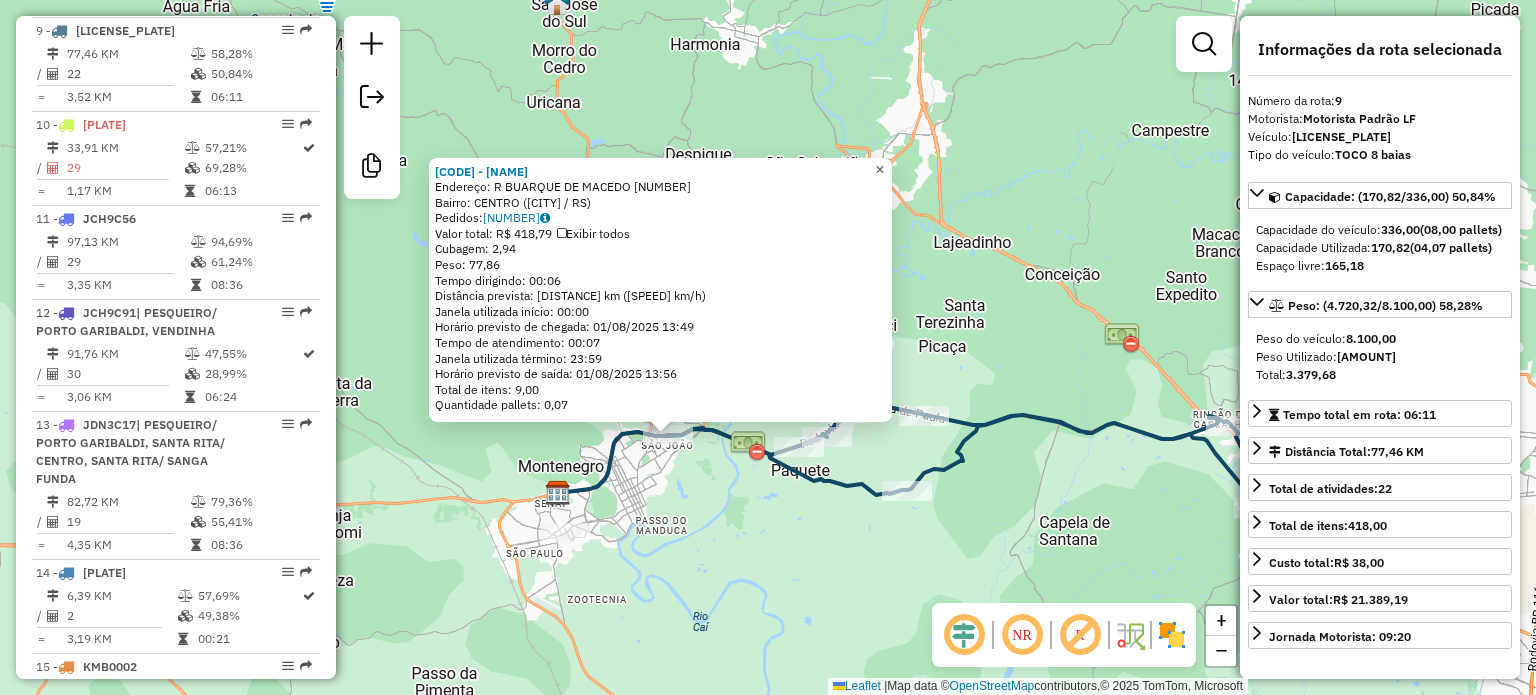 click on "×" 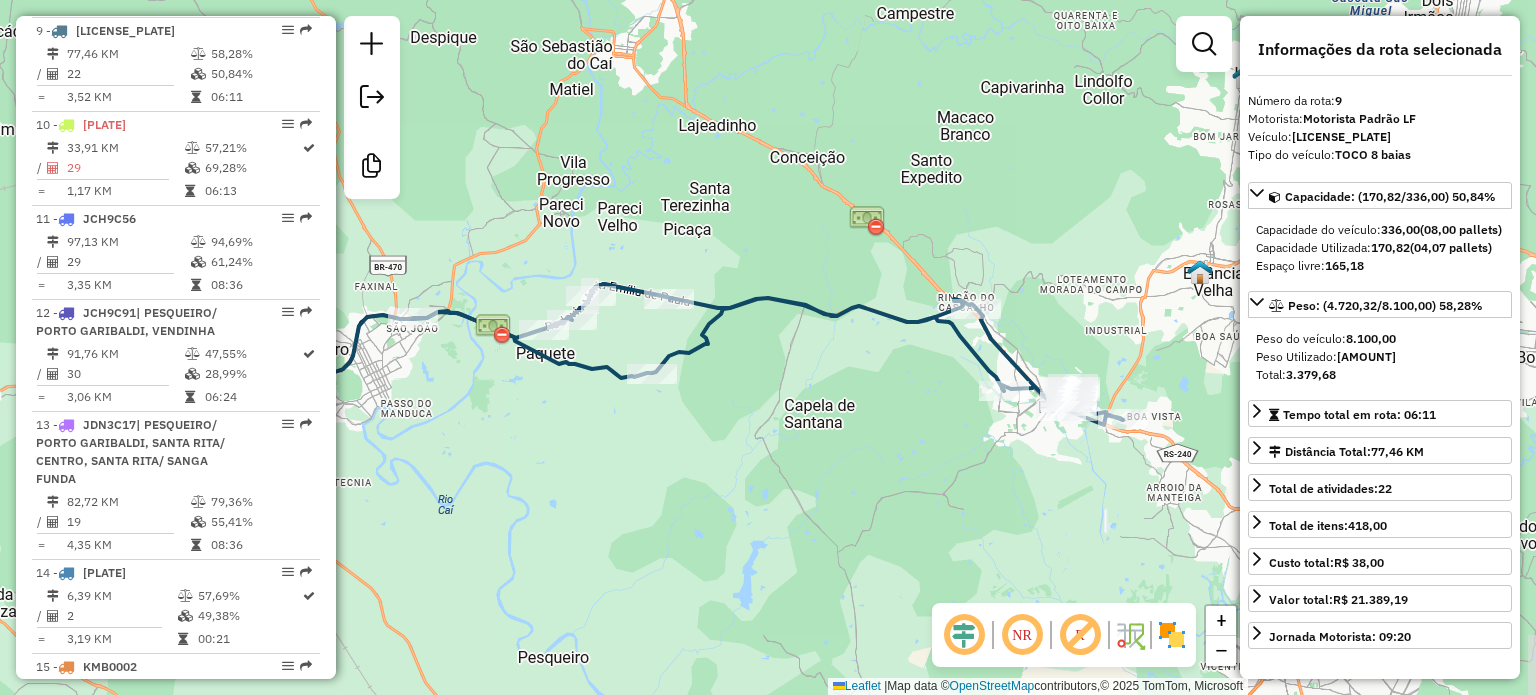 drag, startPoint x: 952, startPoint y: 312, endPoint x: 713, endPoint y: 213, distance: 258.69287 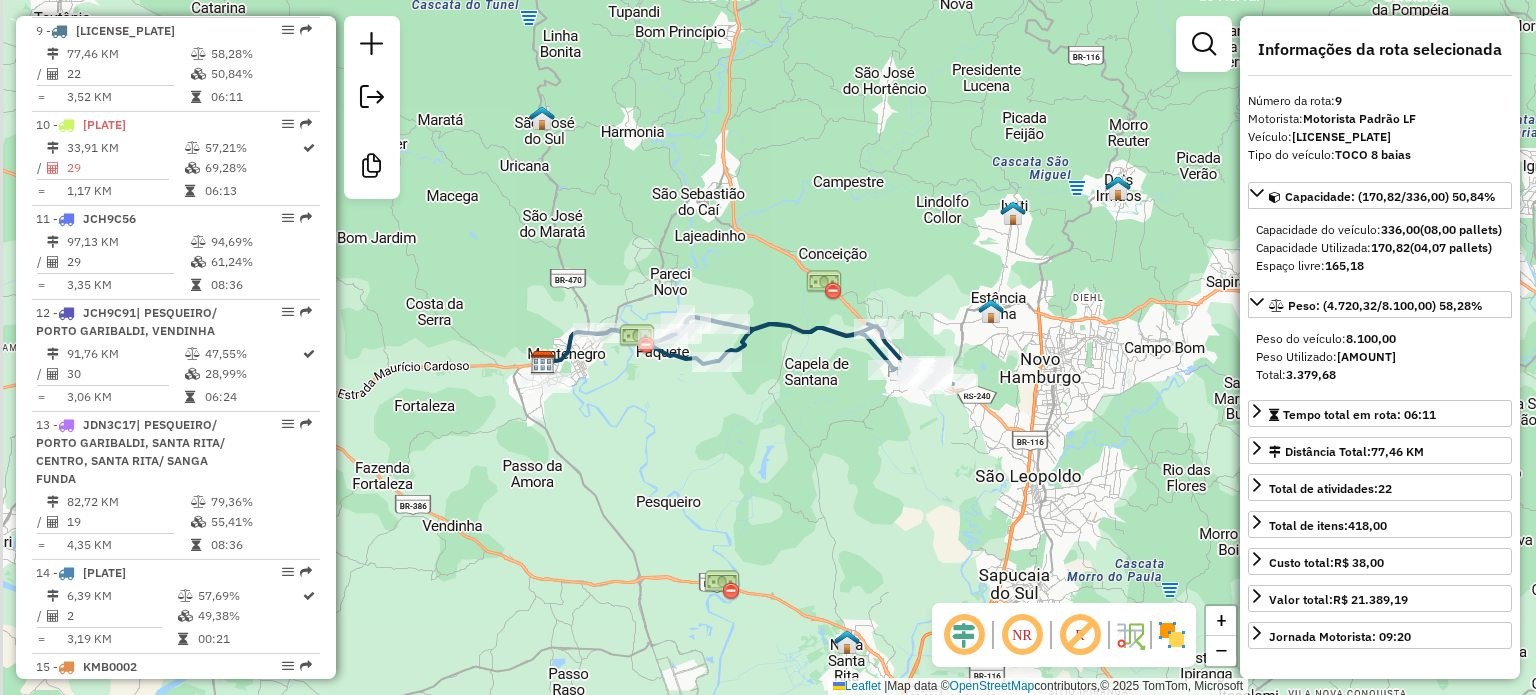 drag, startPoint x: 670, startPoint y: 430, endPoint x: 685, endPoint y: 407, distance: 27.45906 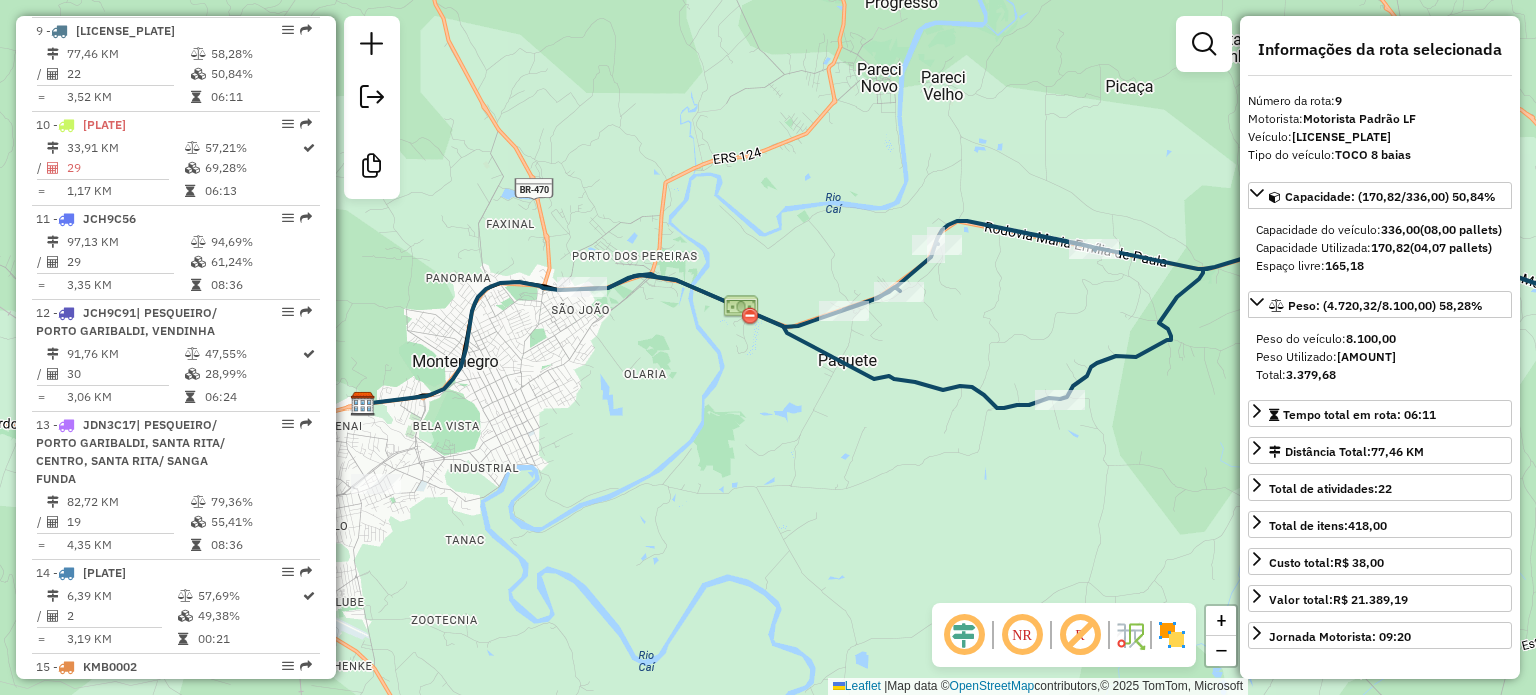 drag, startPoint x: 576, startPoint y: 363, endPoint x: 717, endPoint y: 331, distance: 144.58562 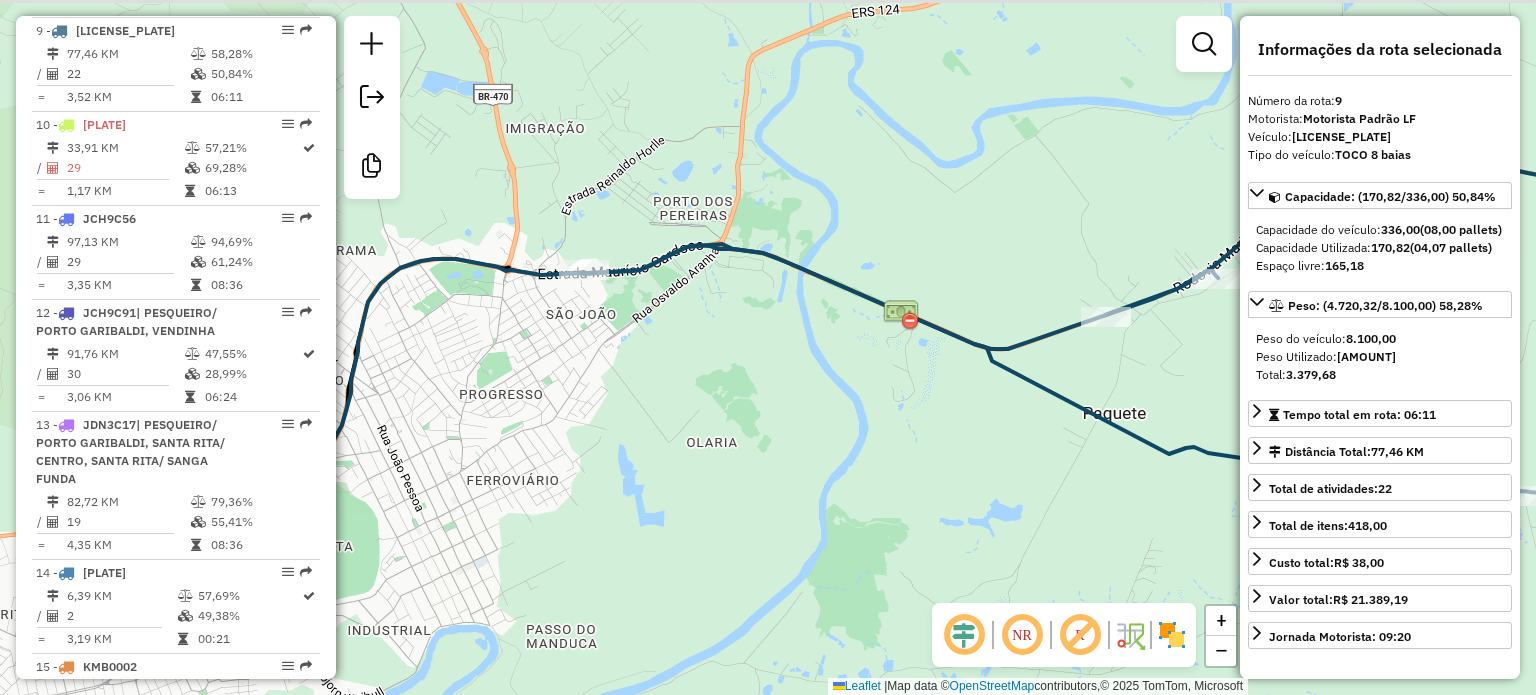 drag, startPoint x: 591, startPoint y: 357, endPoint x: 721, endPoint y: 390, distance: 134.12308 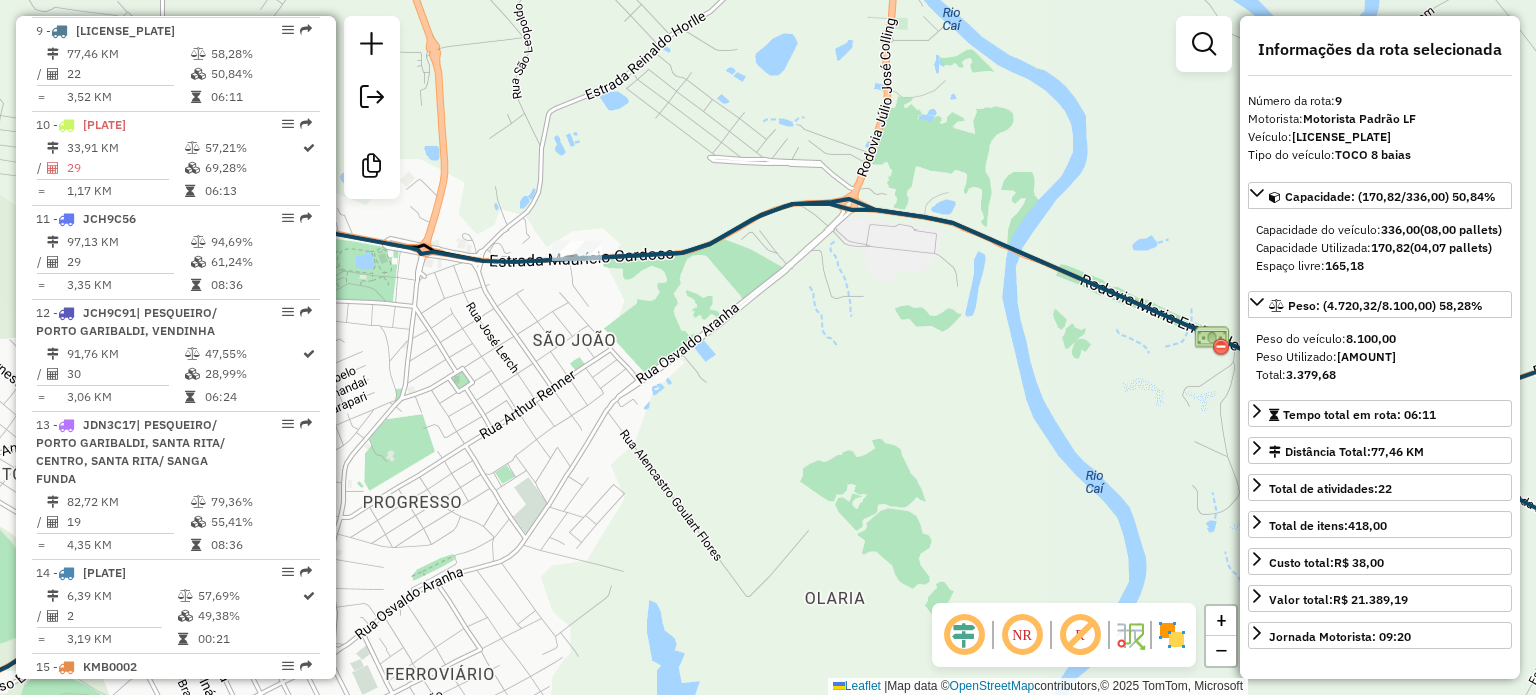 drag, startPoint x: 678, startPoint y: 203, endPoint x: 611, endPoint y: 327, distance: 140.94325 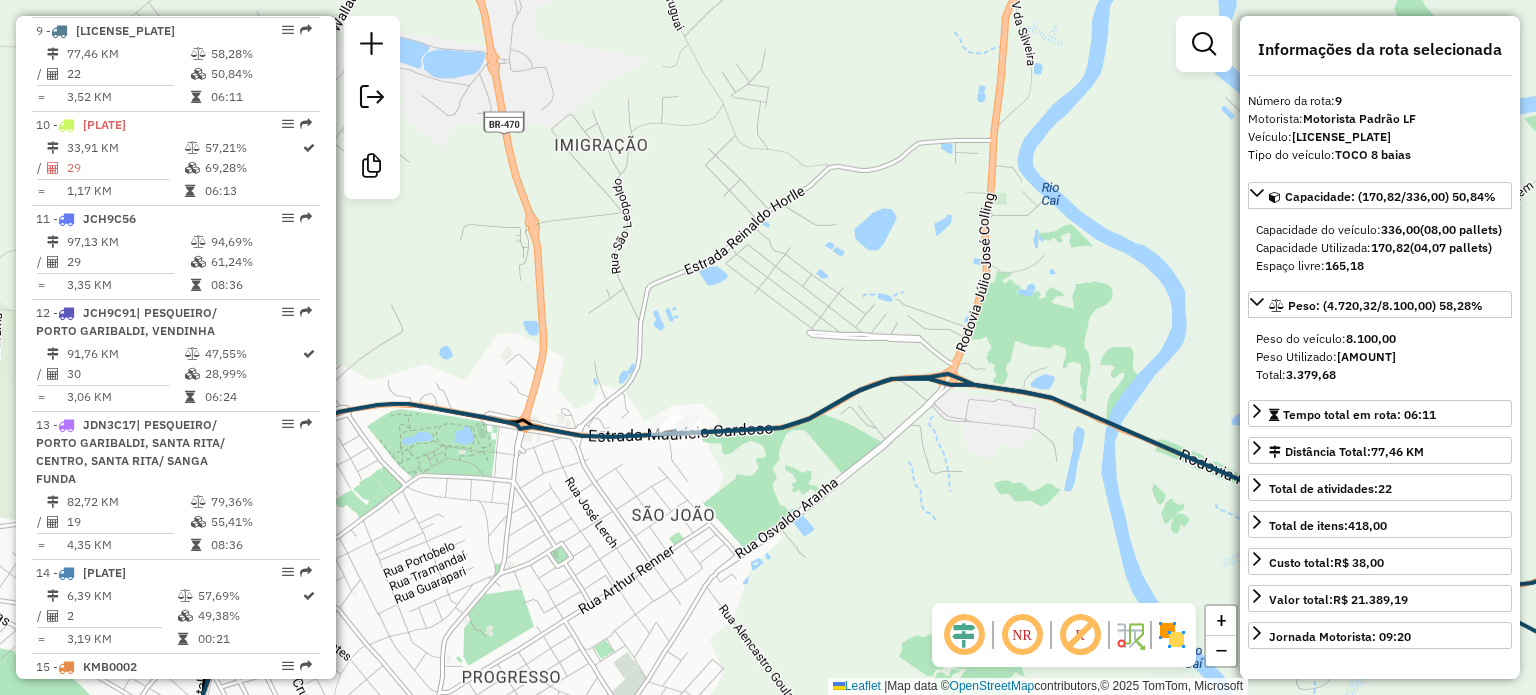 drag, startPoint x: 659, startPoint y: 159, endPoint x: 757, endPoint y: 356, distance: 220.02954 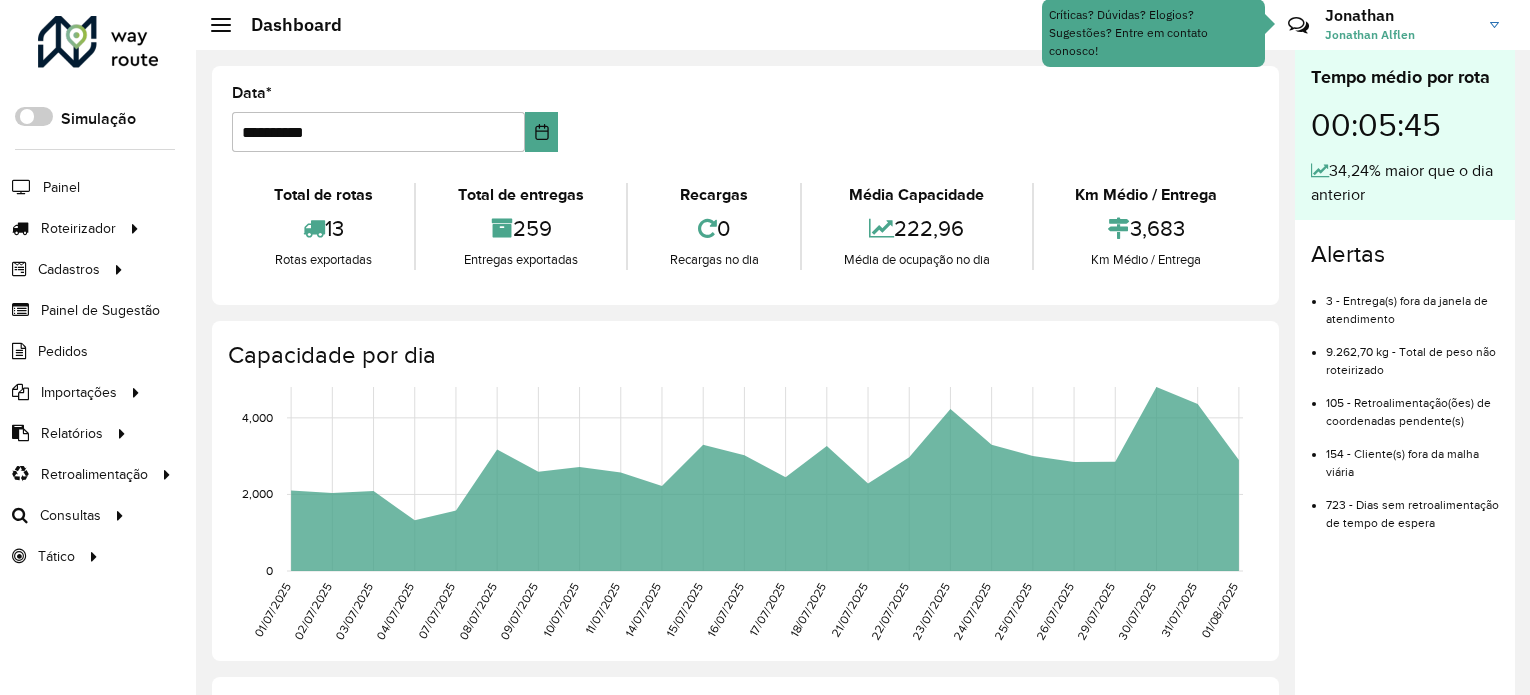 scroll, scrollTop: 0, scrollLeft: 0, axis: both 